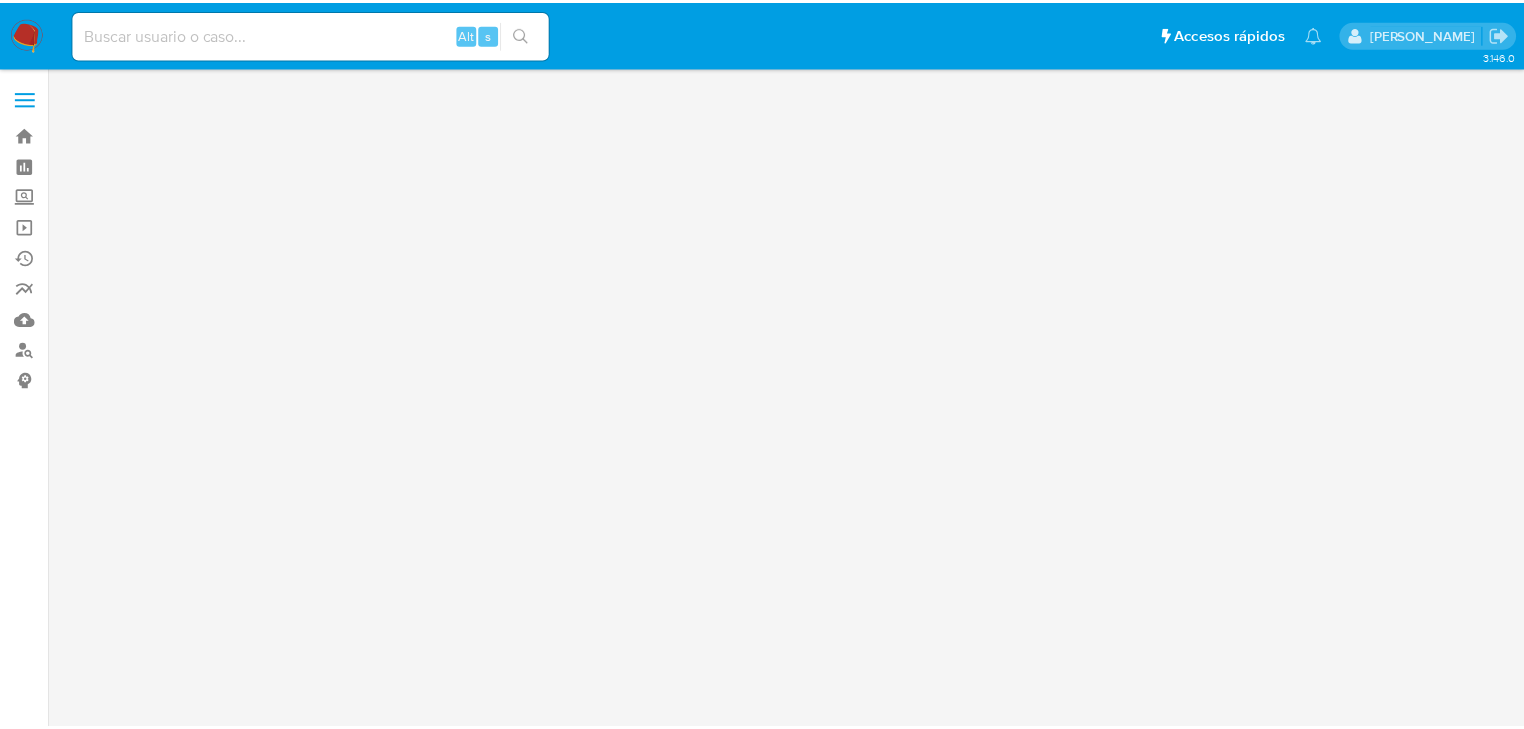 scroll, scrollTop: 0, scrollLeft: 0, axis: both 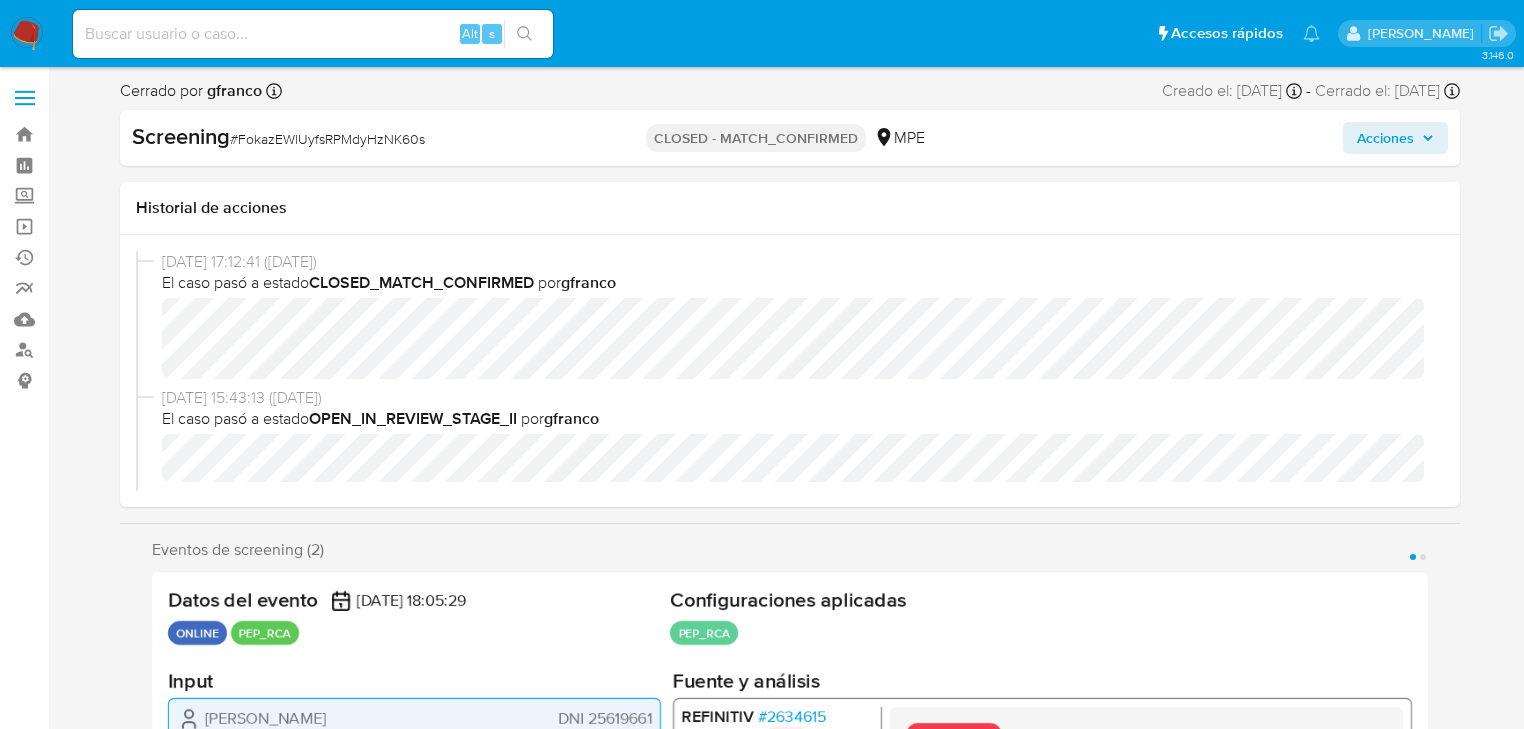 select on "10" 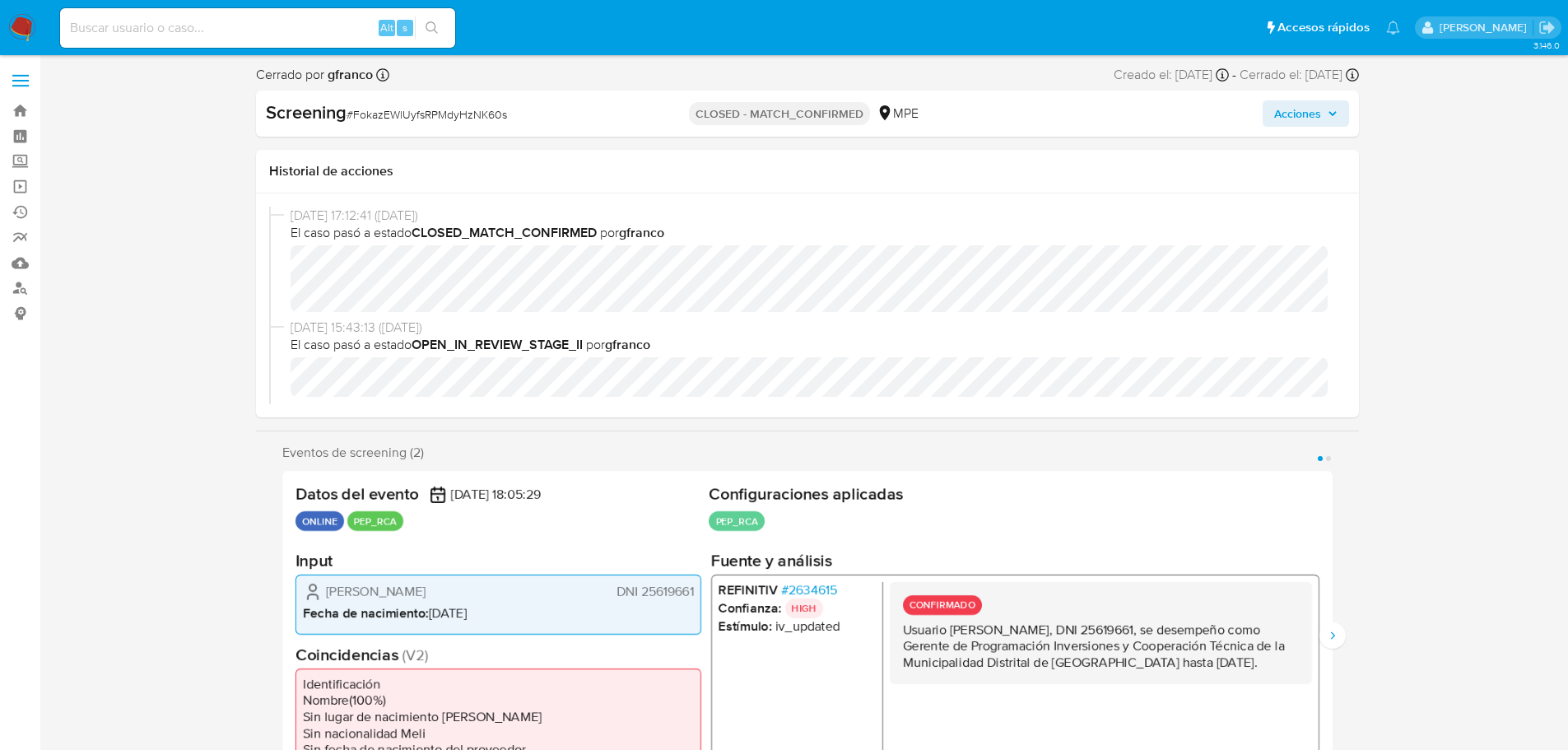 scroll, scrollTop: 655, scrollLeft: 0, axis: vertical 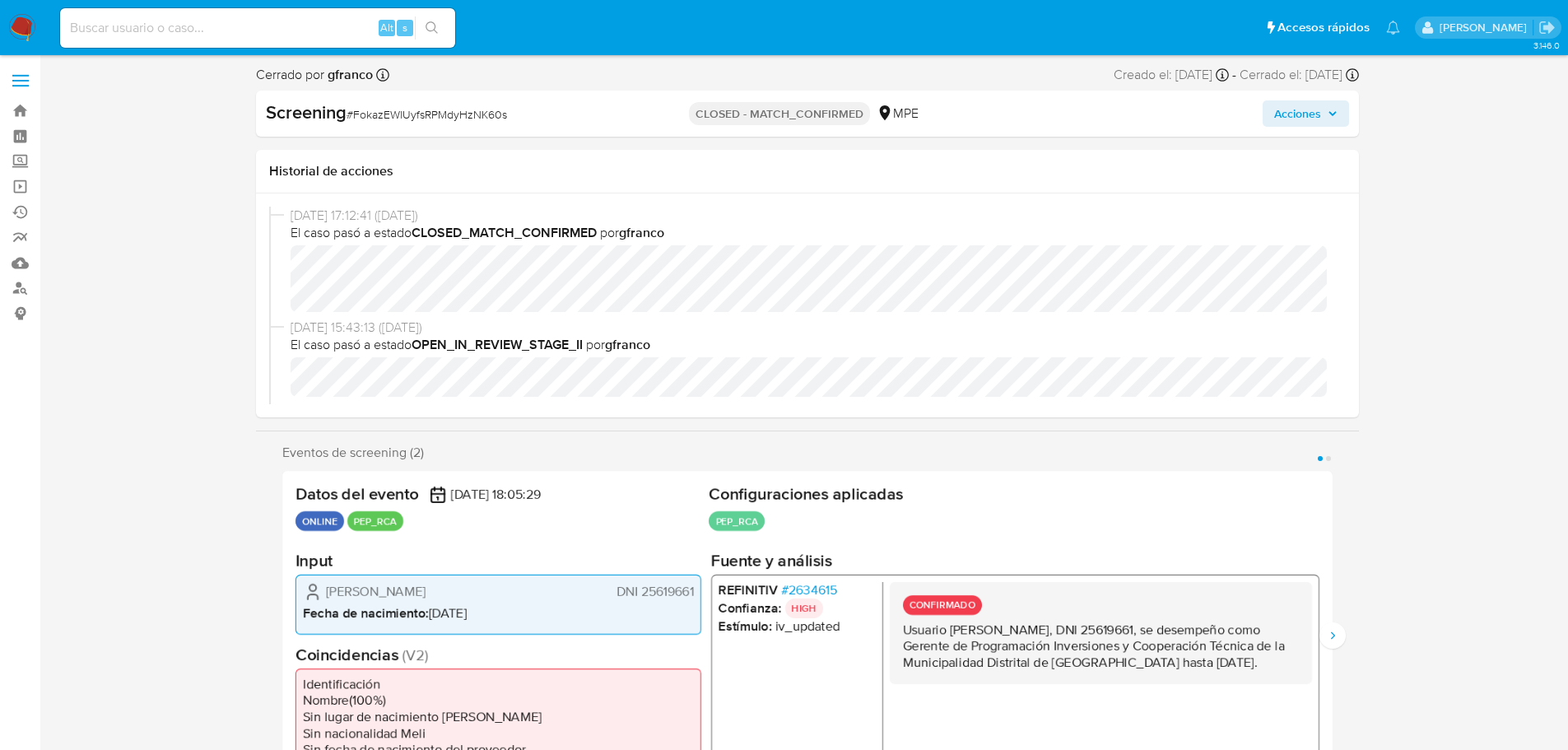 click at bounding box center (22, 28) 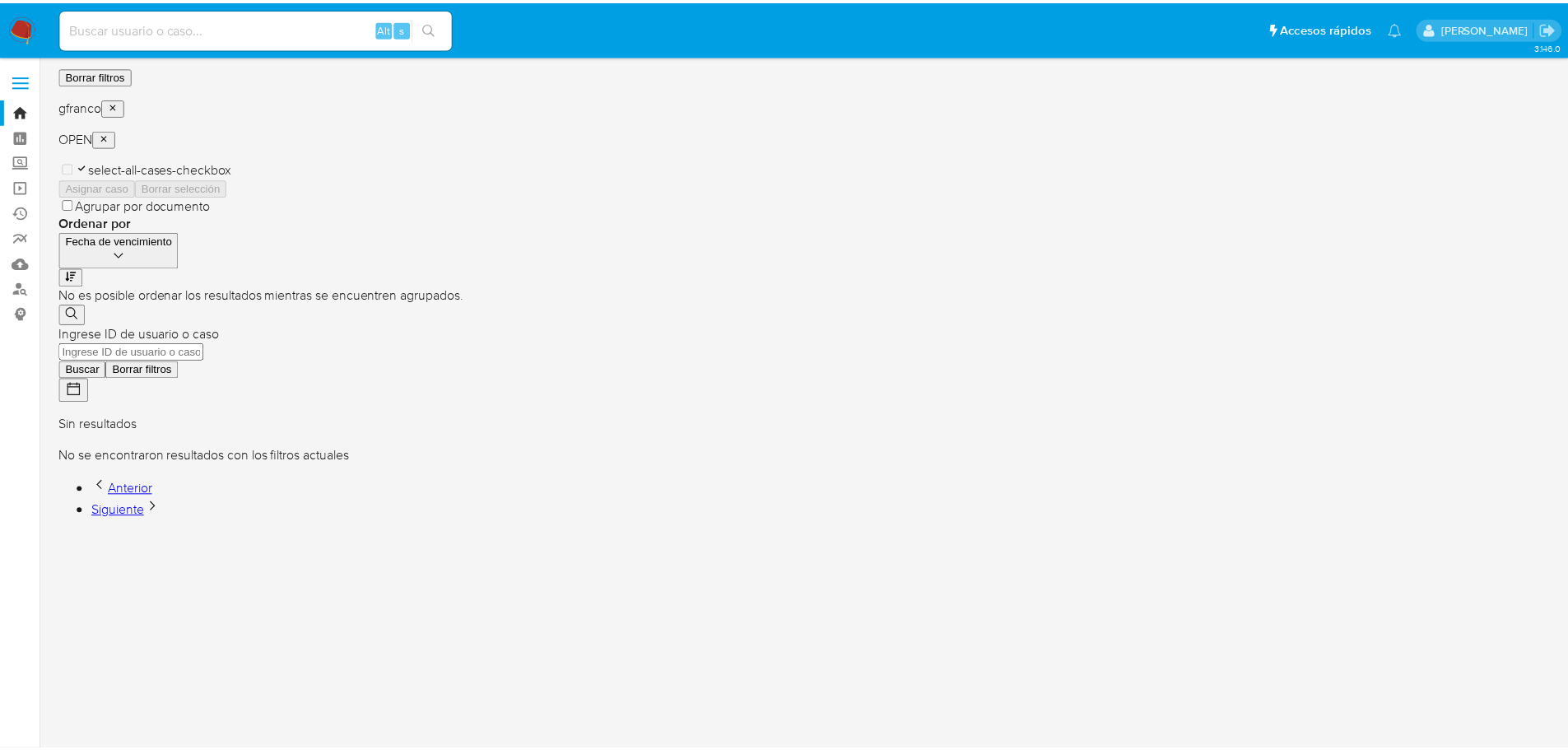 scroll, scrollTop: 0, scrollLeft: 0, axis: both 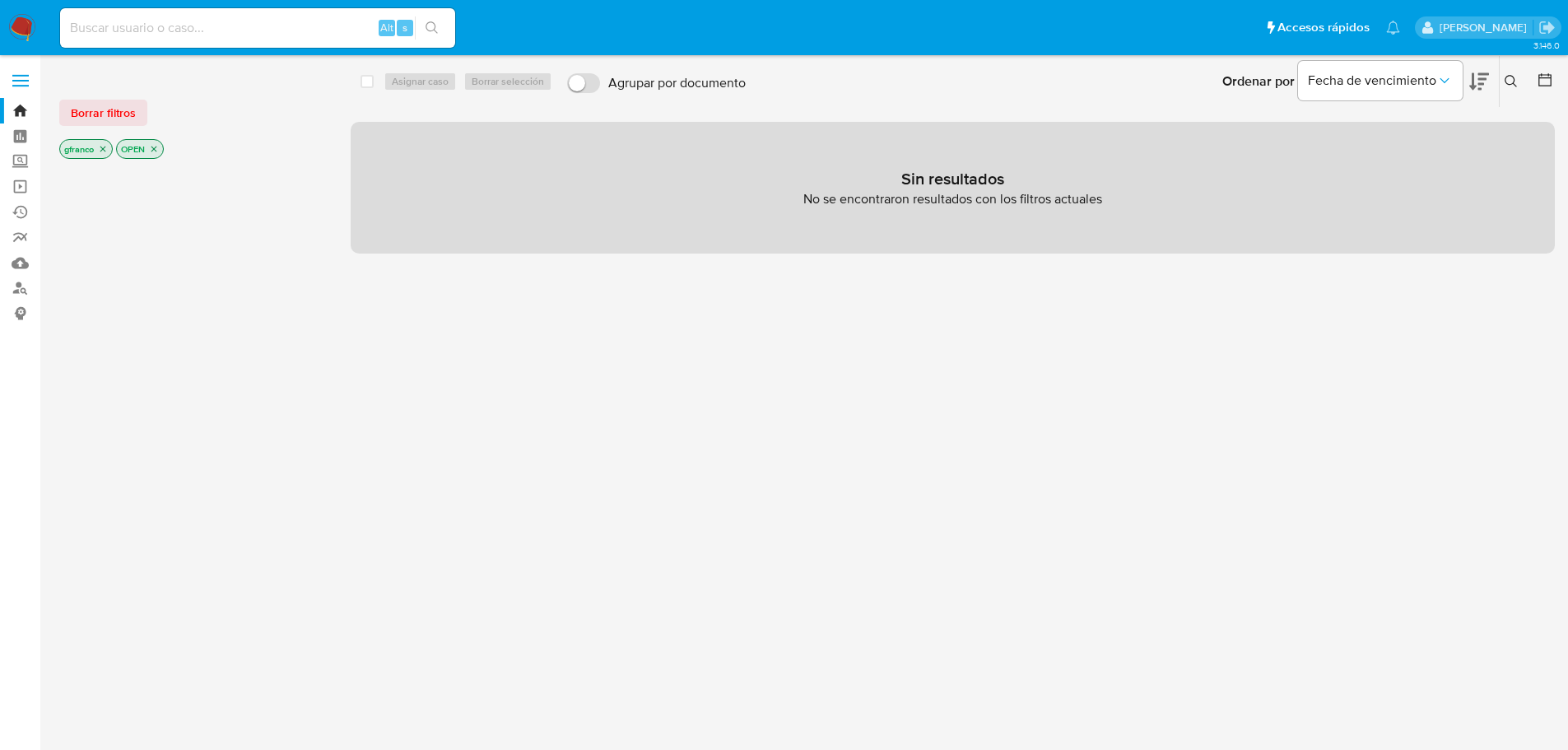 click on "select-all-cases-checkbox Asignar caso Borrar selección Agrupar por documento Ordenar por Fecha de vencimiento   No es posible ordenar los resultados mientras se encuentren agrupados. Ingrese ID de usuario o caso Buscar Borrar filtros Sin resultados No se encontraron resultados con los filtros actuales Anterior Siguiente" at bounding box center (952, 435) 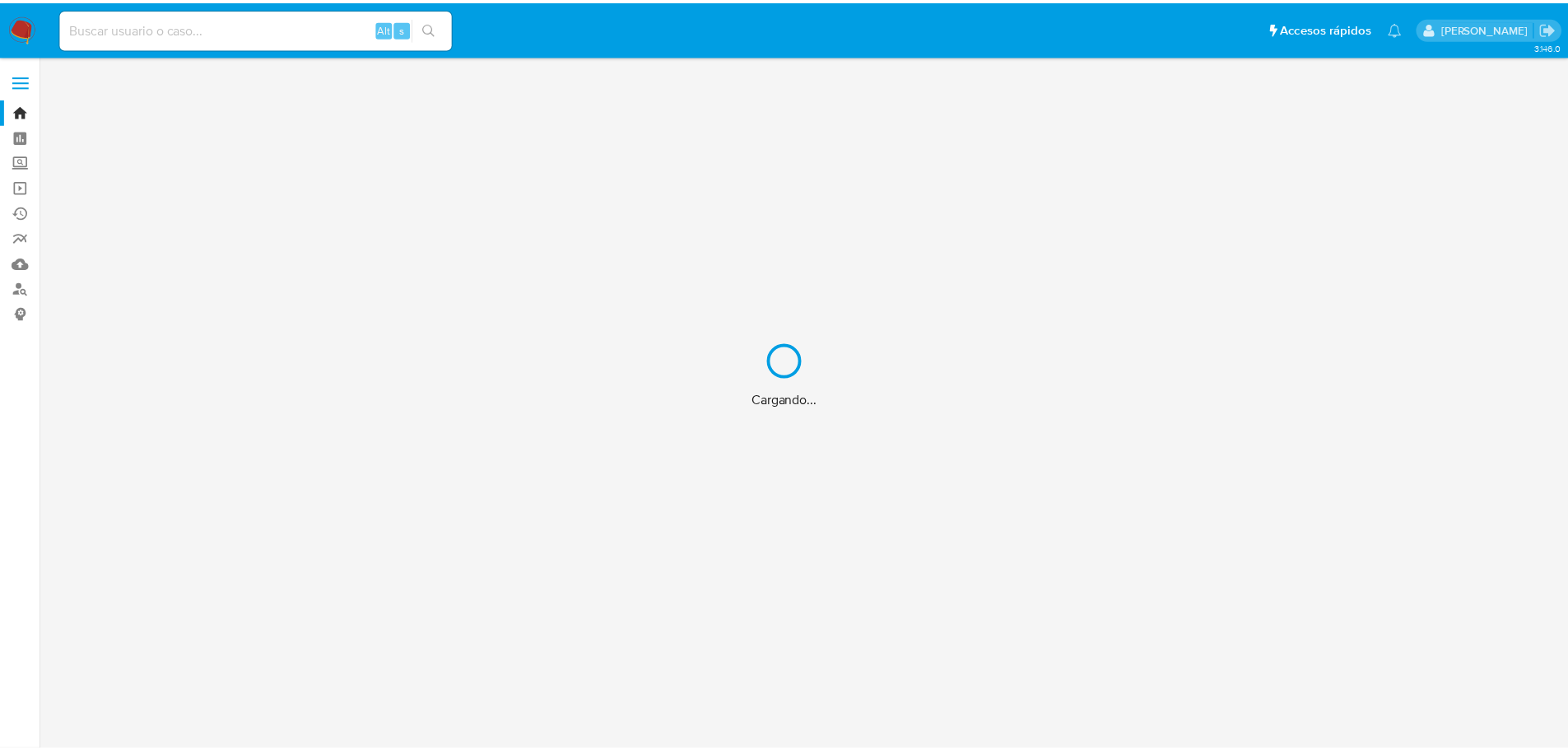 scroll, scrollTop: 0, scrollLeft: 0, axis: both 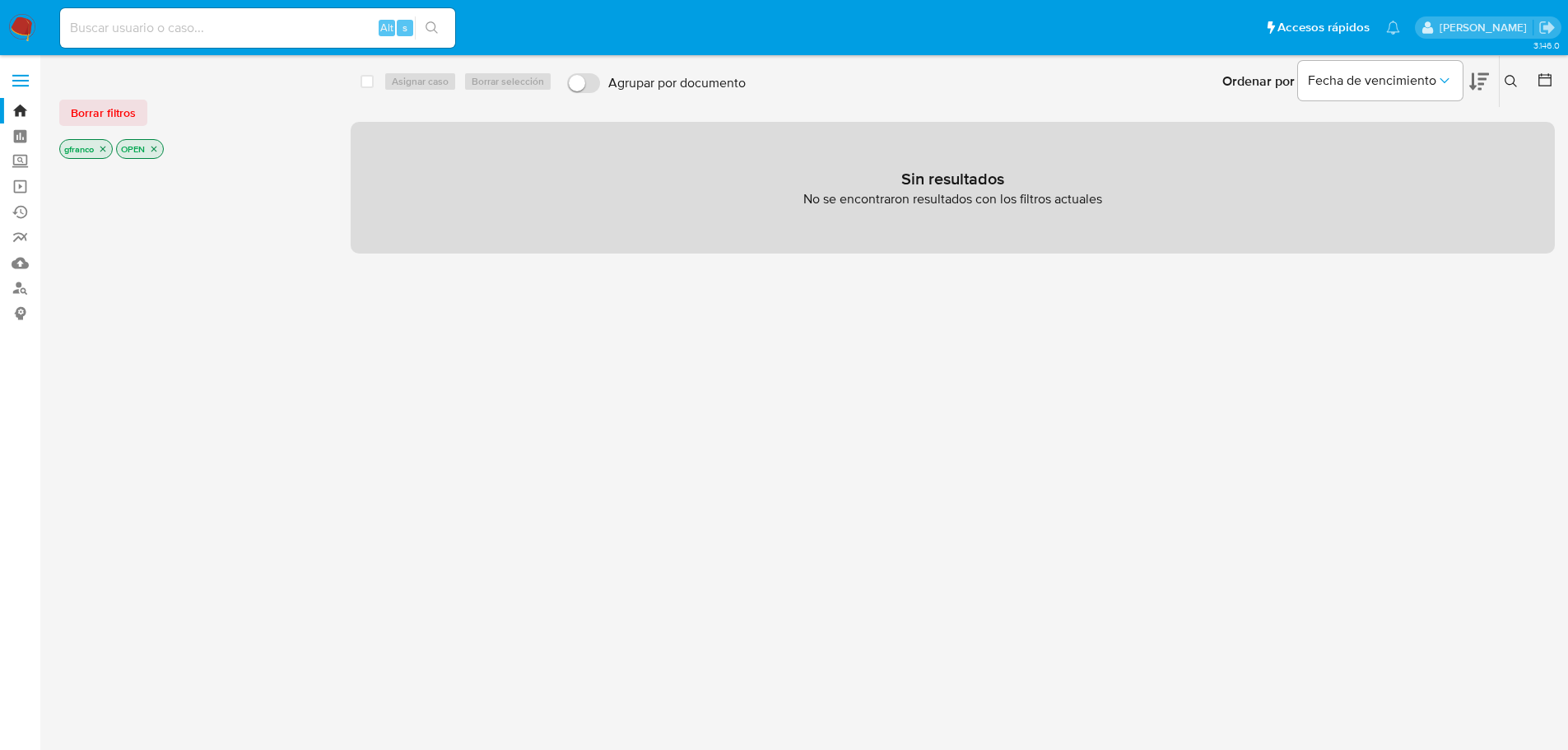 click on "select-all-cases-checkbox Asignar caso Borrar selección Agrupar por documento Ordenar por [PERSON_NAME] de vencimiento   No es posible ordenar los resultados mientras se encuentren agrupados. Ingrese ID de usuario o caso Buscar Borrar filtros Sin resultados No se encontraron resultados con los filtros actuales Anterior Siguiente" at bounding box center (952, 435) 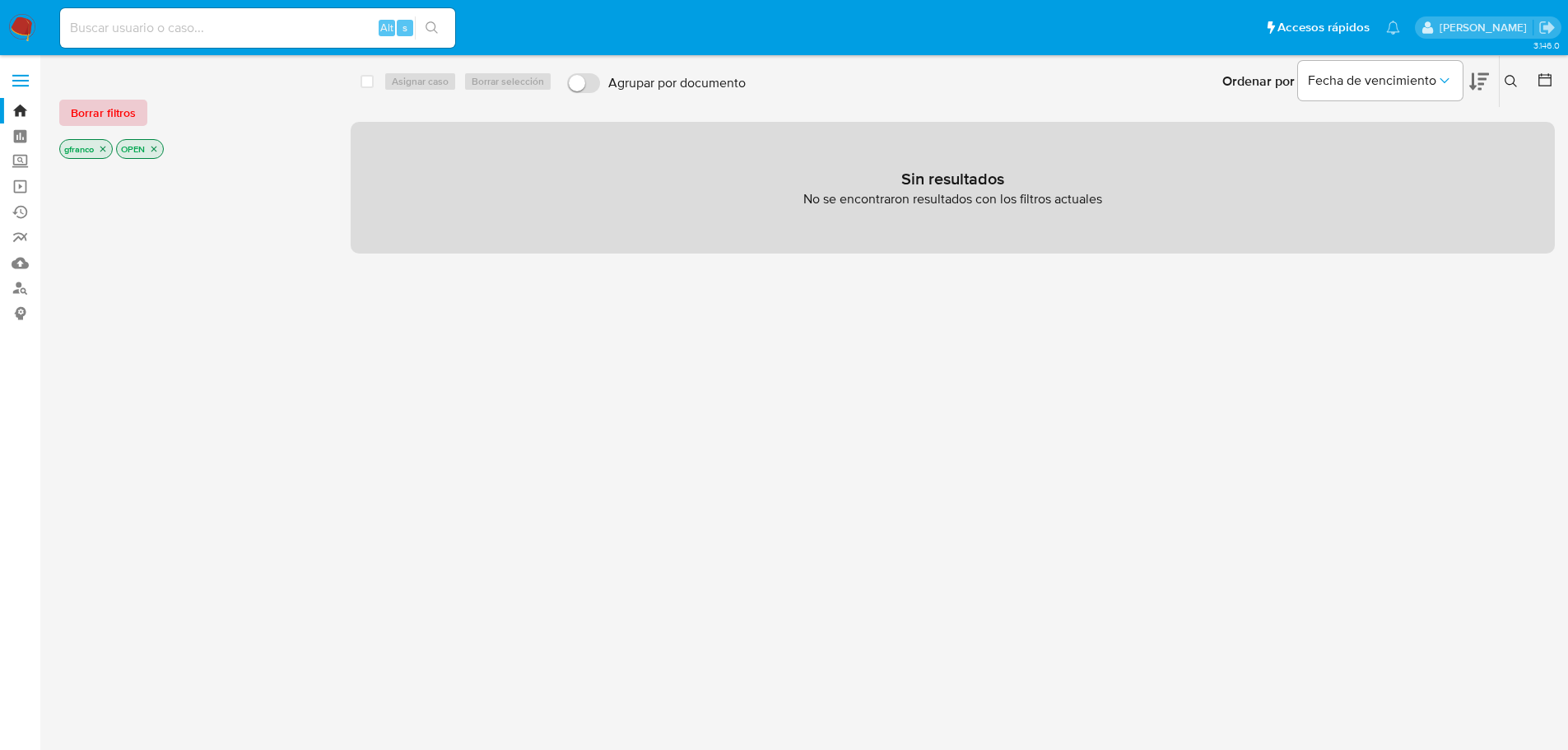 click on "Borrar filtros" at bounding box center [103, 113] 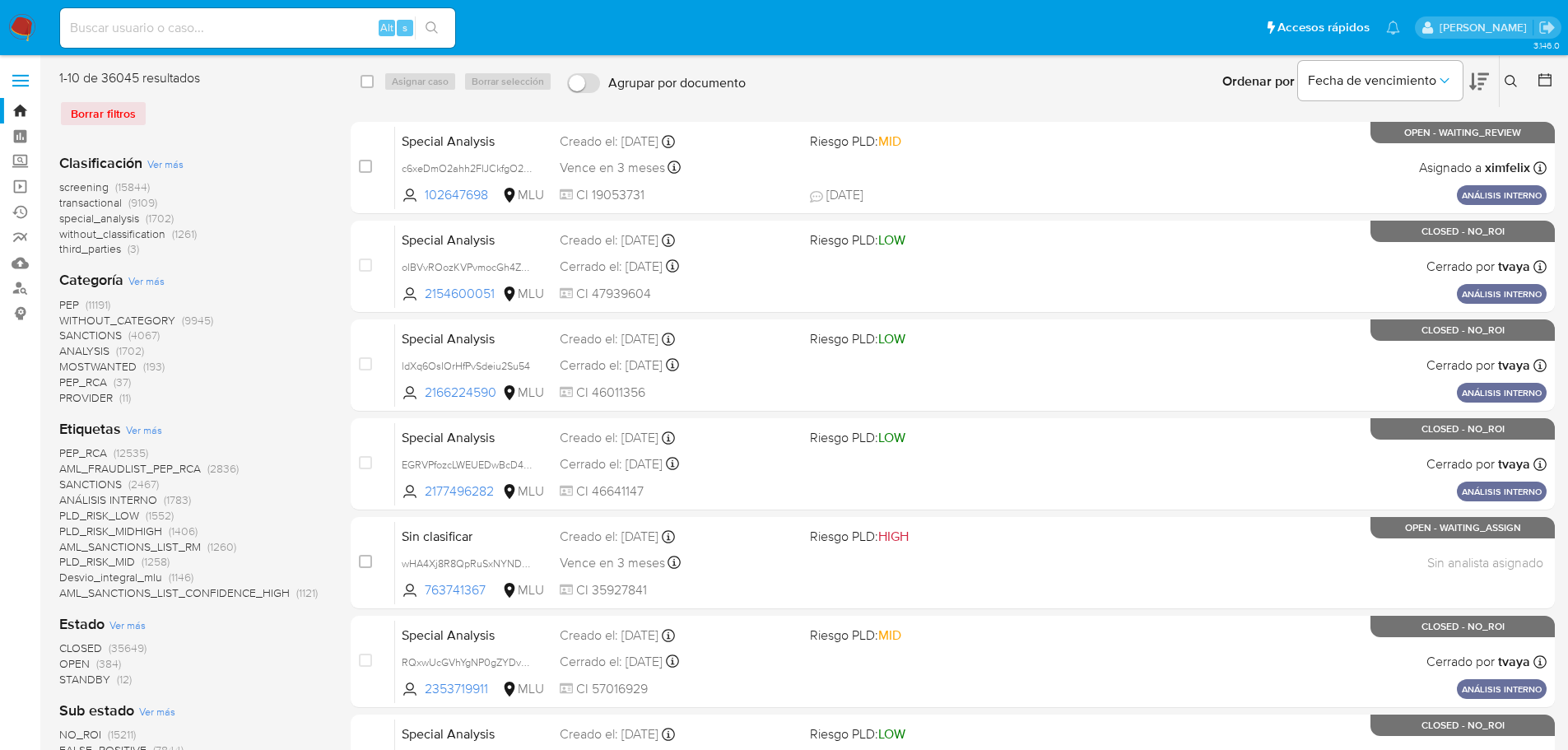 click on "Categoría Ver más PEP (11191) WITHOUT_CATEGORY (9945) SANCTIONS (4067) ANALYSIS (1702) MOSTWANTED (193) PEP_RCA (37) PROVIDER (11)" at bounding box center (192, 338) 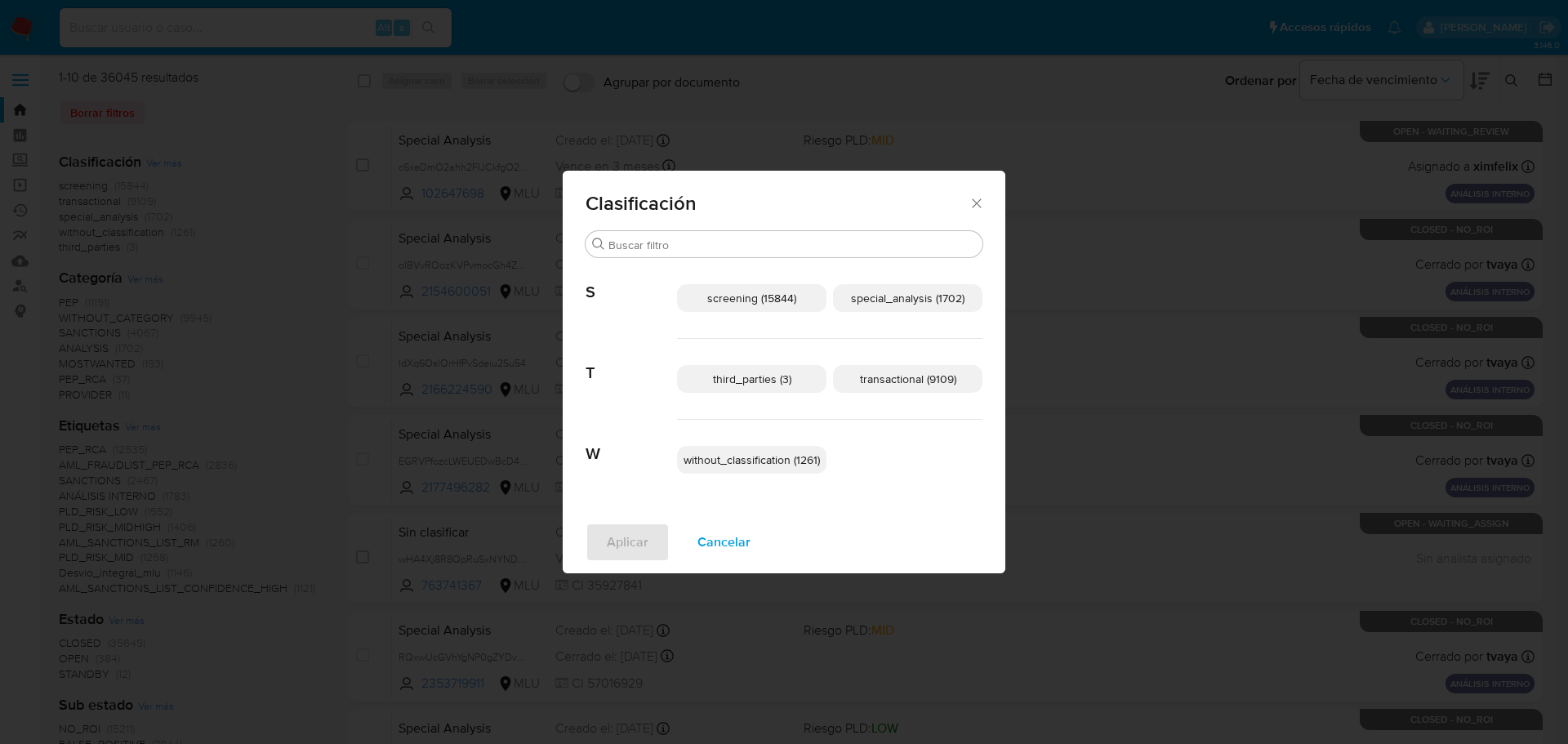 click on "without_classification (1261)" at bounding box center [751, 460] 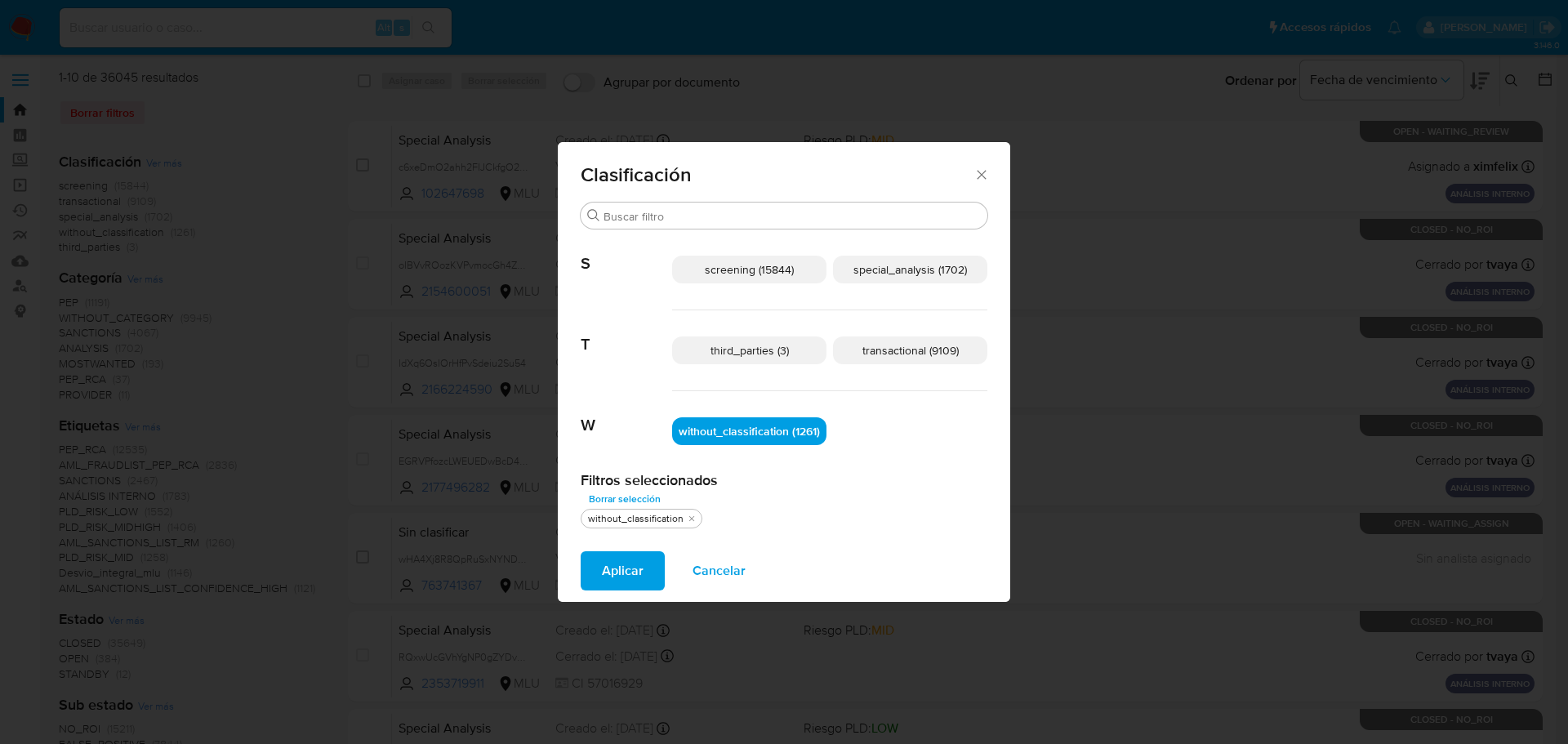 click on "transactional (9109)" at bounding box center (911, 350) 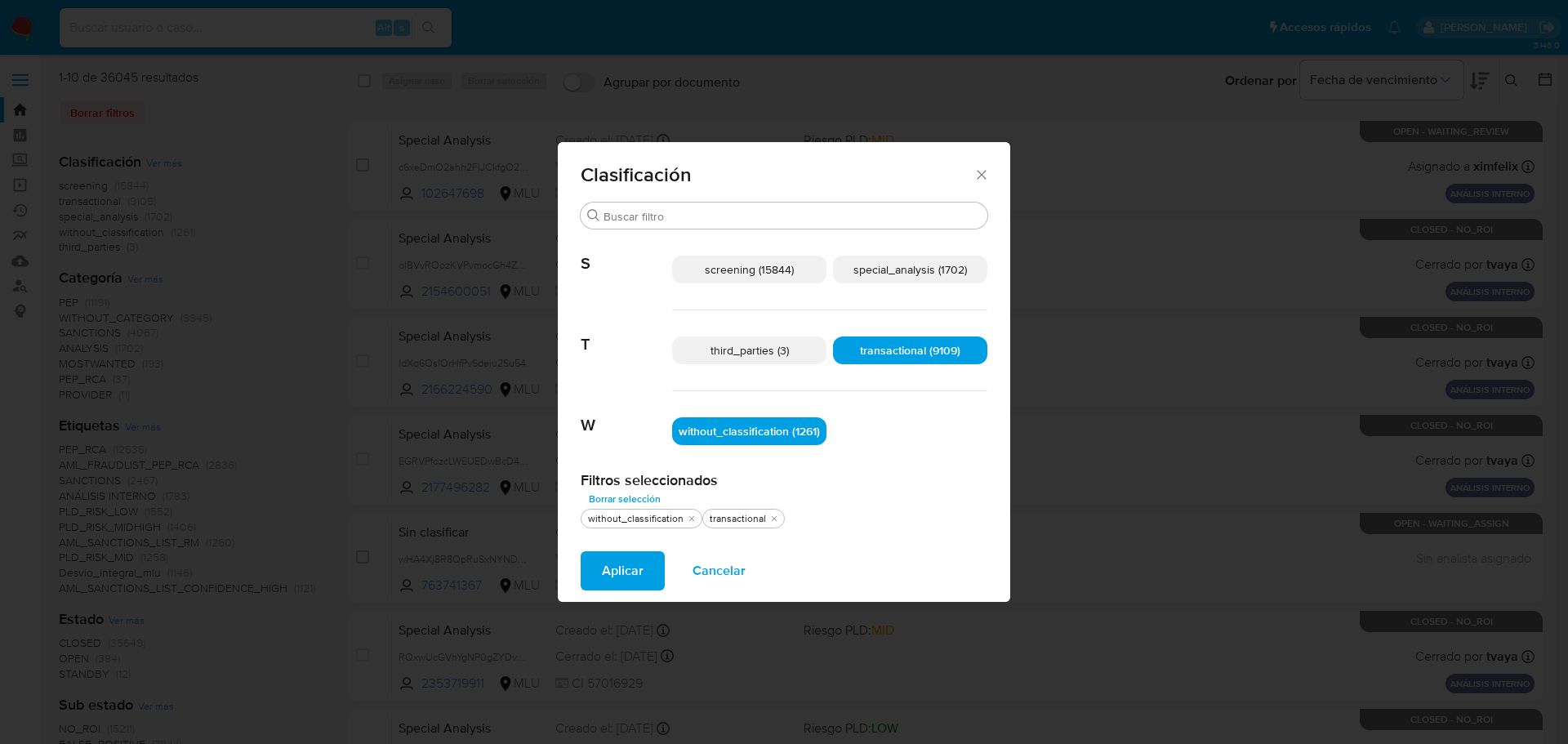 click on "special_analysis (1702)" at bounding box center (910, 270) 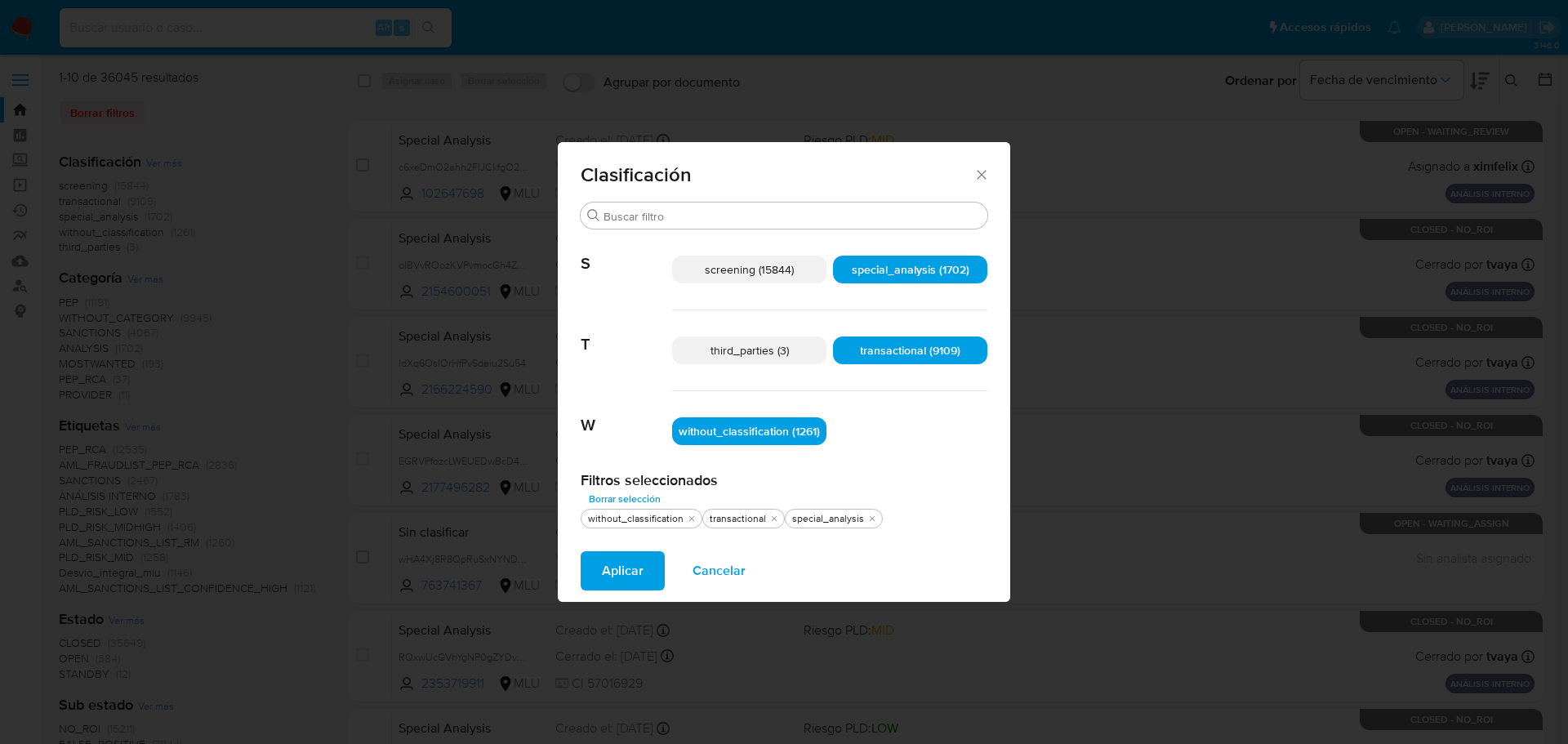 click on "Aplicar" at bounding box center [622, 571] 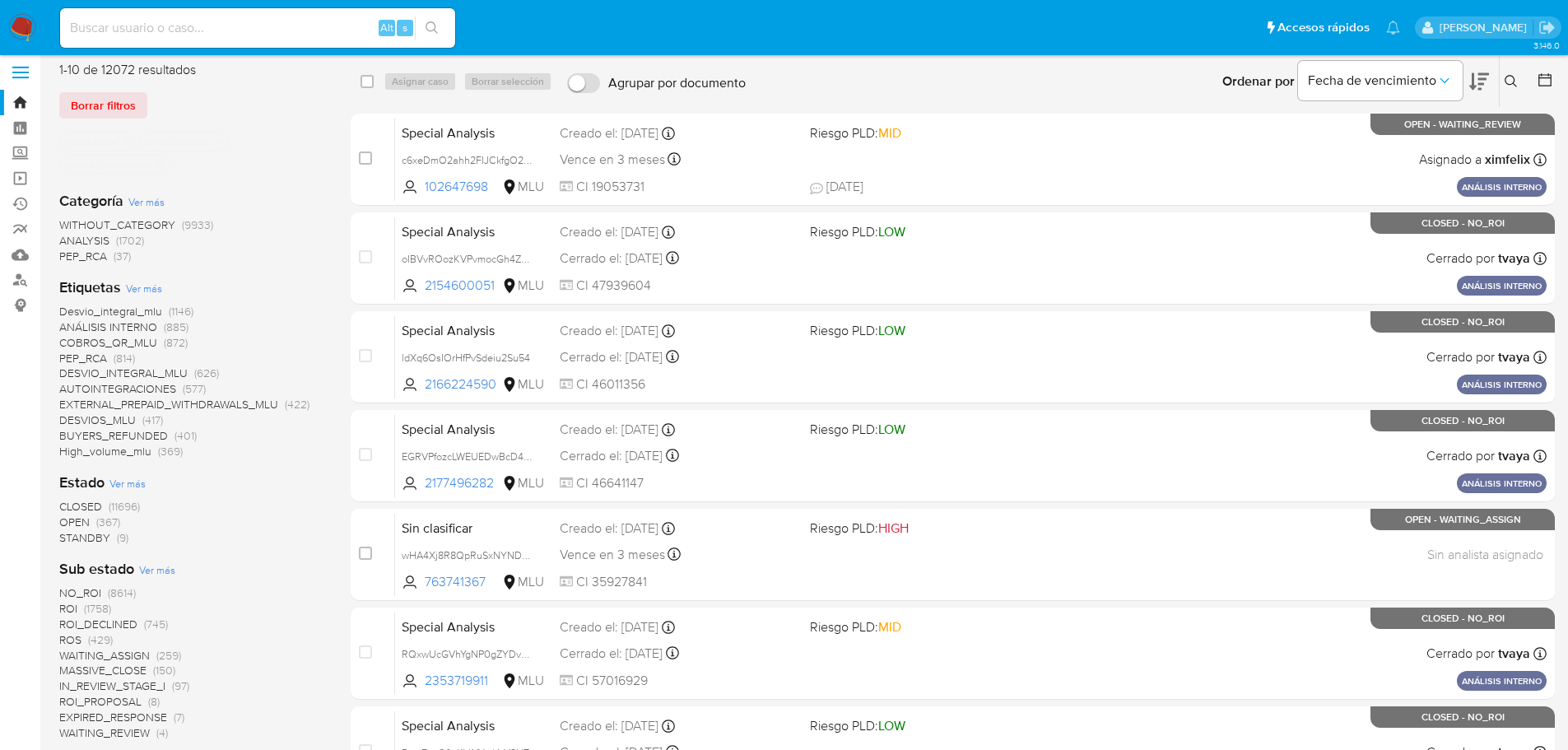 scroll, scrollTop: 0, scrollLeft: 0, axis: both 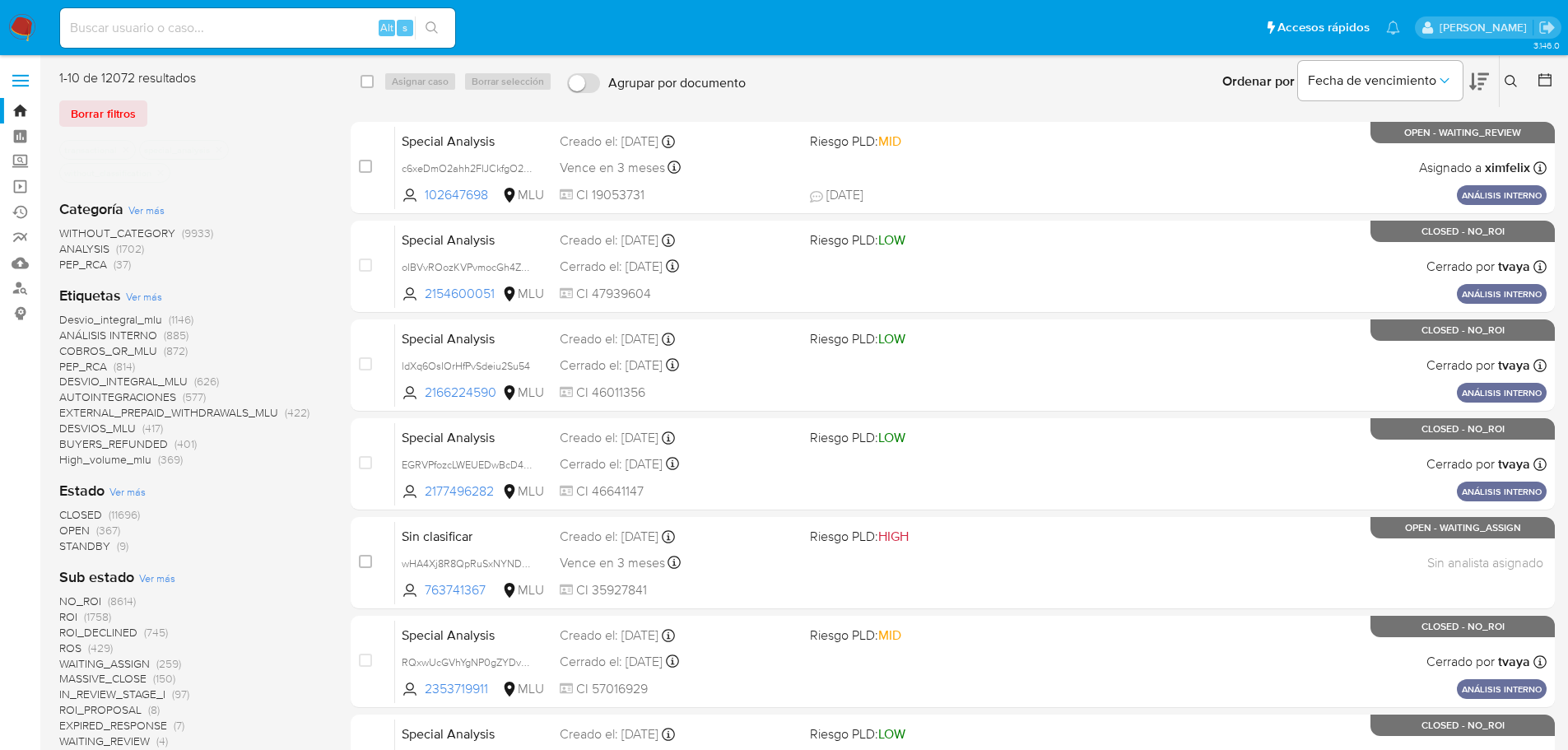 click on "Ver más" at bounding box center (128, 491) 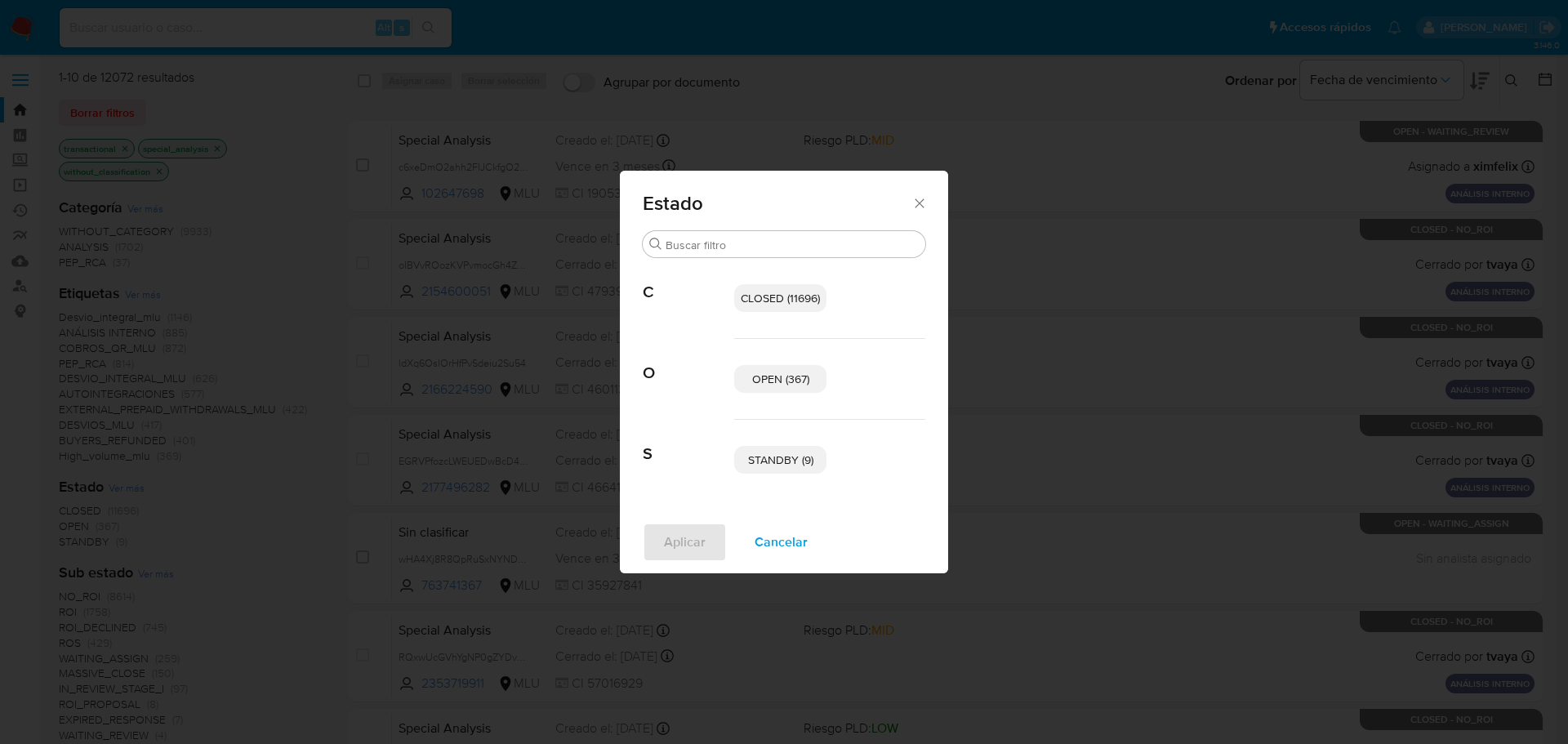 click on "OPEN (367)" at bounding box center (780, 379) 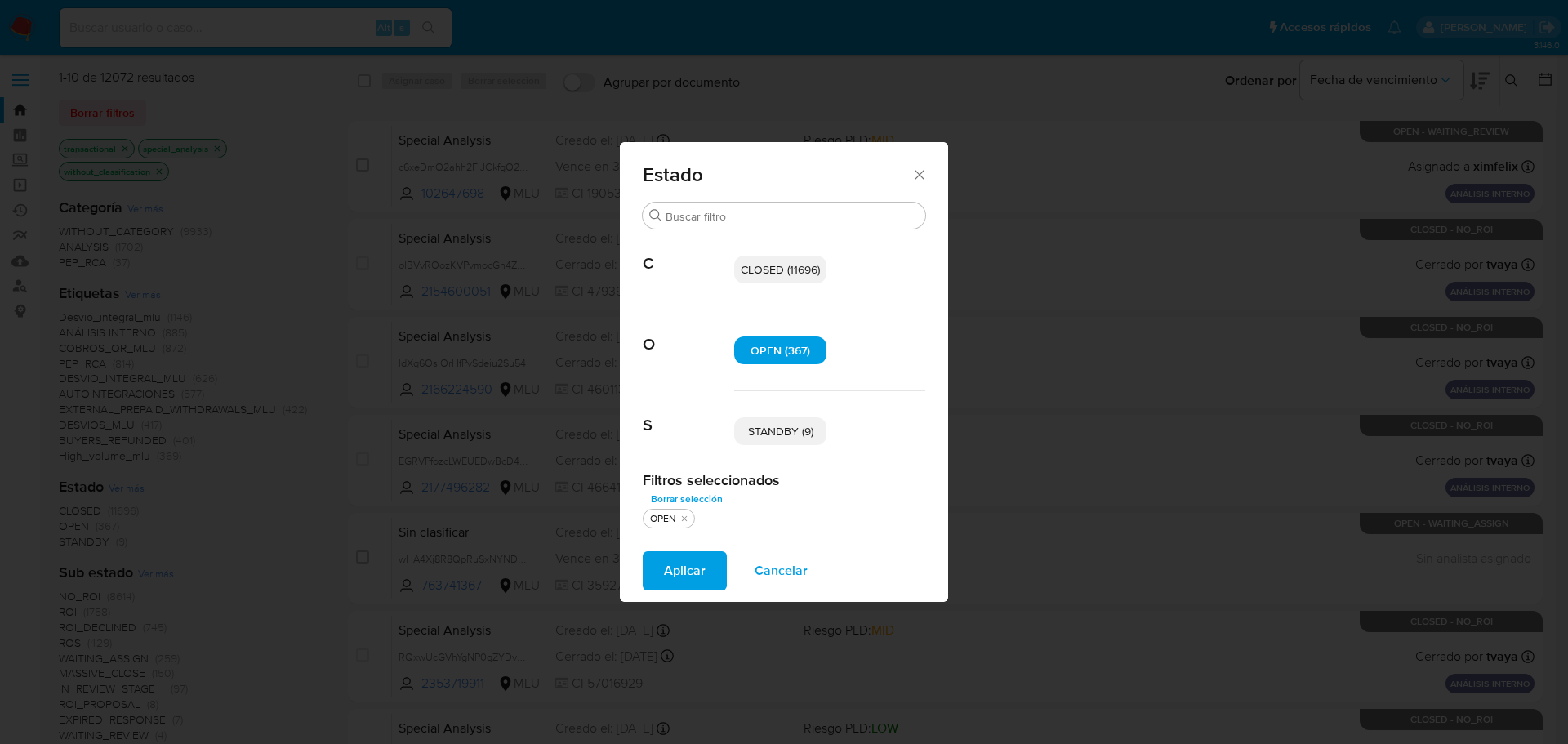 click on "STANDBY (9)" at bounding box center [780, 431] 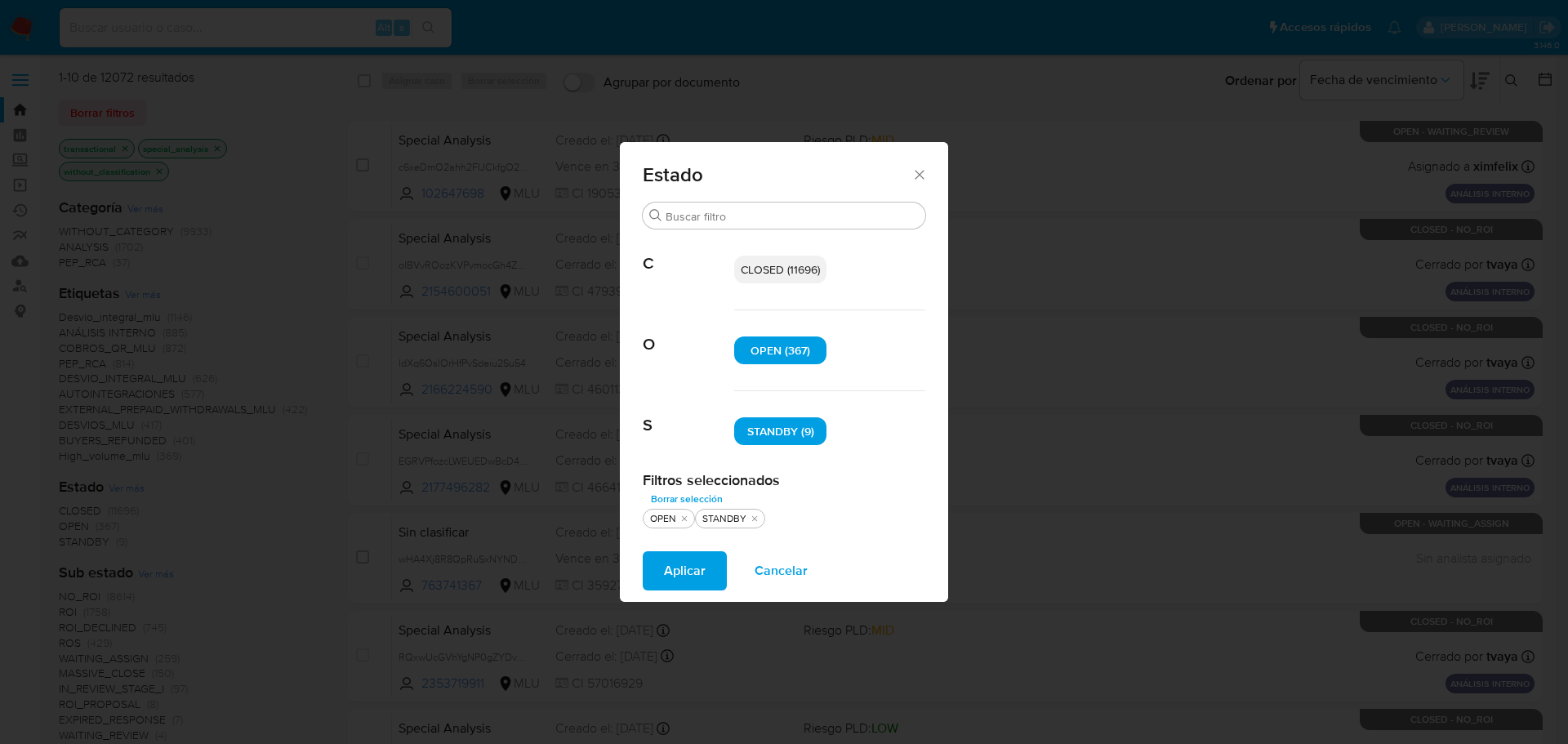 click on "Aplicar" at bounding box center (684, 571) 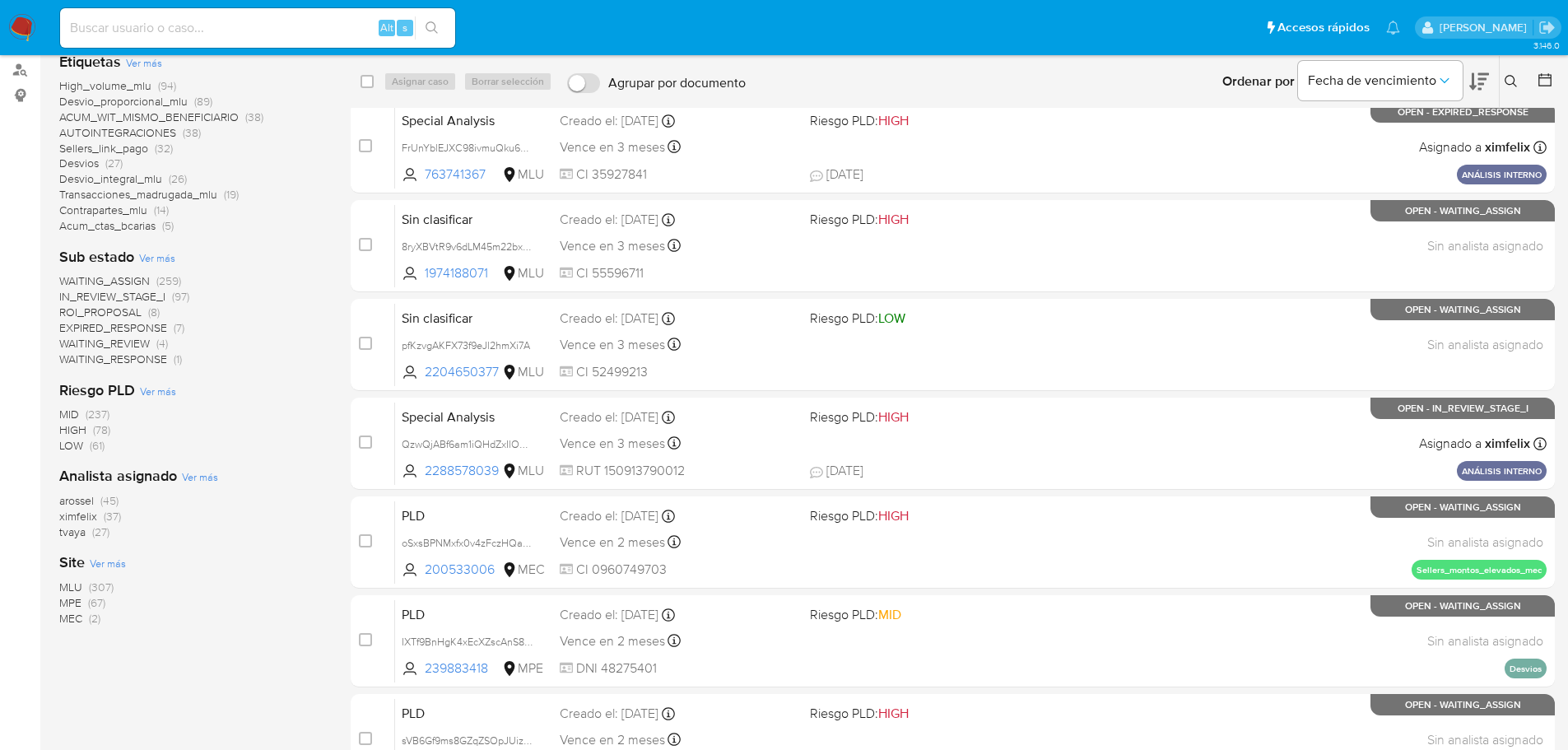 scroll, scrollTop: 247, scrollLeft: 0, axis: vertical 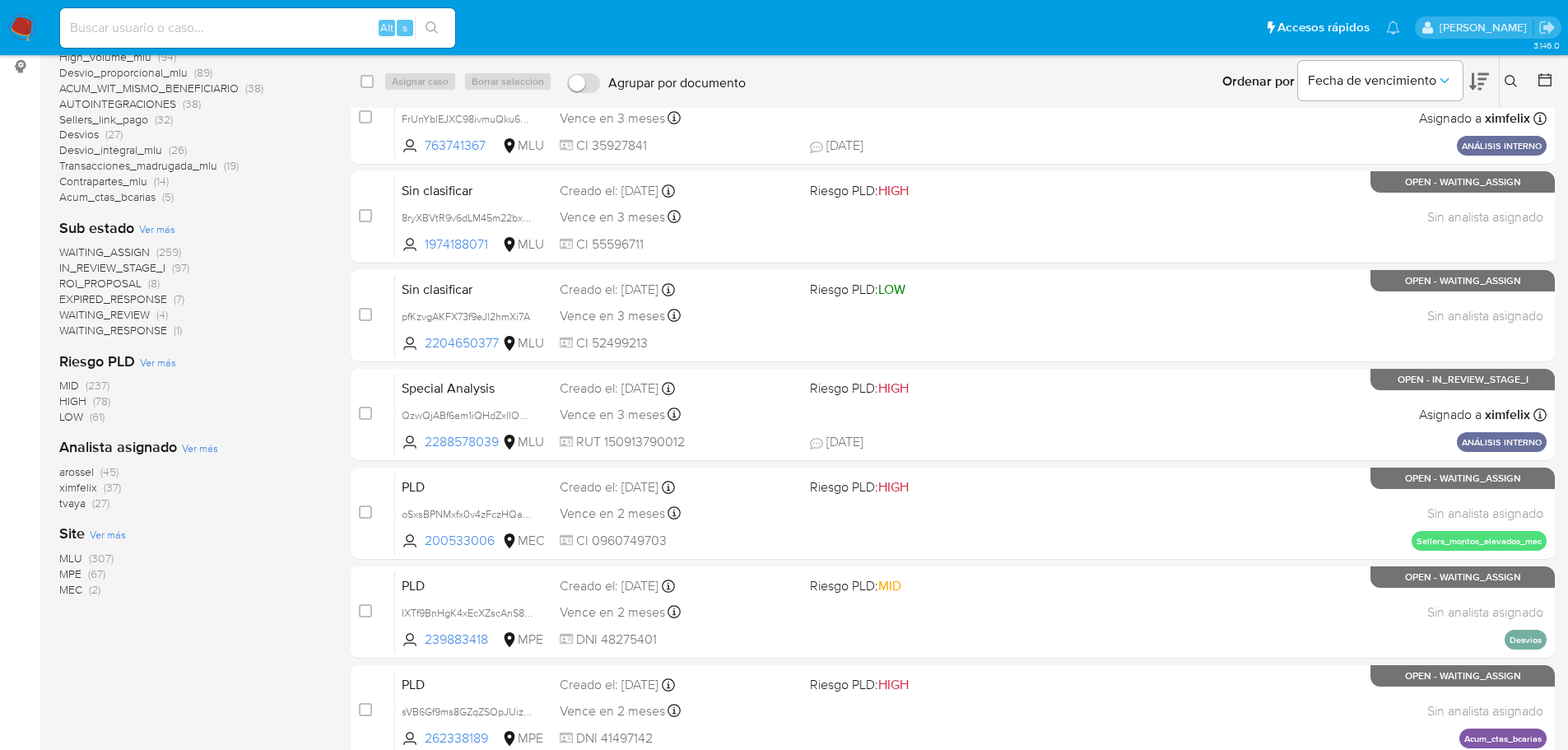 click on "1-10 de 376 resultados Borrar filtros OPEN STANDBY transactional special_analysis without_classification Categoría Ver más WITHOUT_CATEGORY (295) ANALYSIS (81) Etiquetas Ver más High_volume_mlu (94) Desvio_proporcional_mlu (89) ACUM_WIT_MISMO_BENEFICIARIO (38) AUTOINTEGRACIONES (38) Sellers_link_pago (32) Desvios (27) Desvio_integral_mlu (26) Transacciones_madrugada_mlu (19) Contrapartes_mlu (14) Acum_ctas_bcarias (5) Sub estado Ver más WAITING_ASSIGN (259) IN_REVIEW_STAGE_I (97) ROI_PROPOSAL (8) EXPIRED_RESPONSE (7) WAITING_REVIEW (4) WAITING_RESPONSE (1) Riesgo PLD Ver más MID (237) HIGH (78) LOW (61) Analista asignado Ver más arossel (45) ximfelix (37) tvaya (27) Site Ver más MLU (307) MPE (67) MEC (2)" at bounding box center [192, 369] 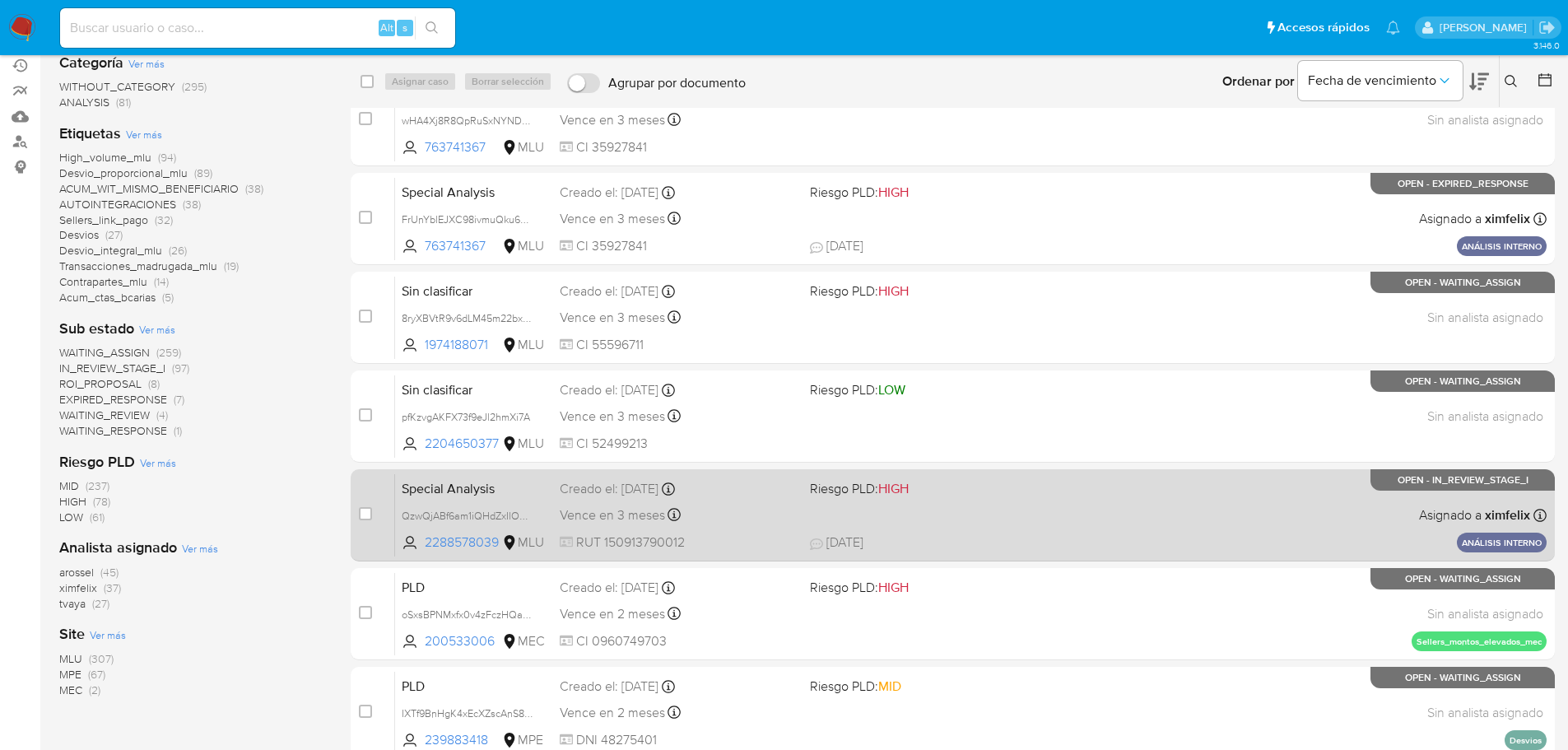 scroll, scrollTop: 0, scrollLeft: 0, axis: both 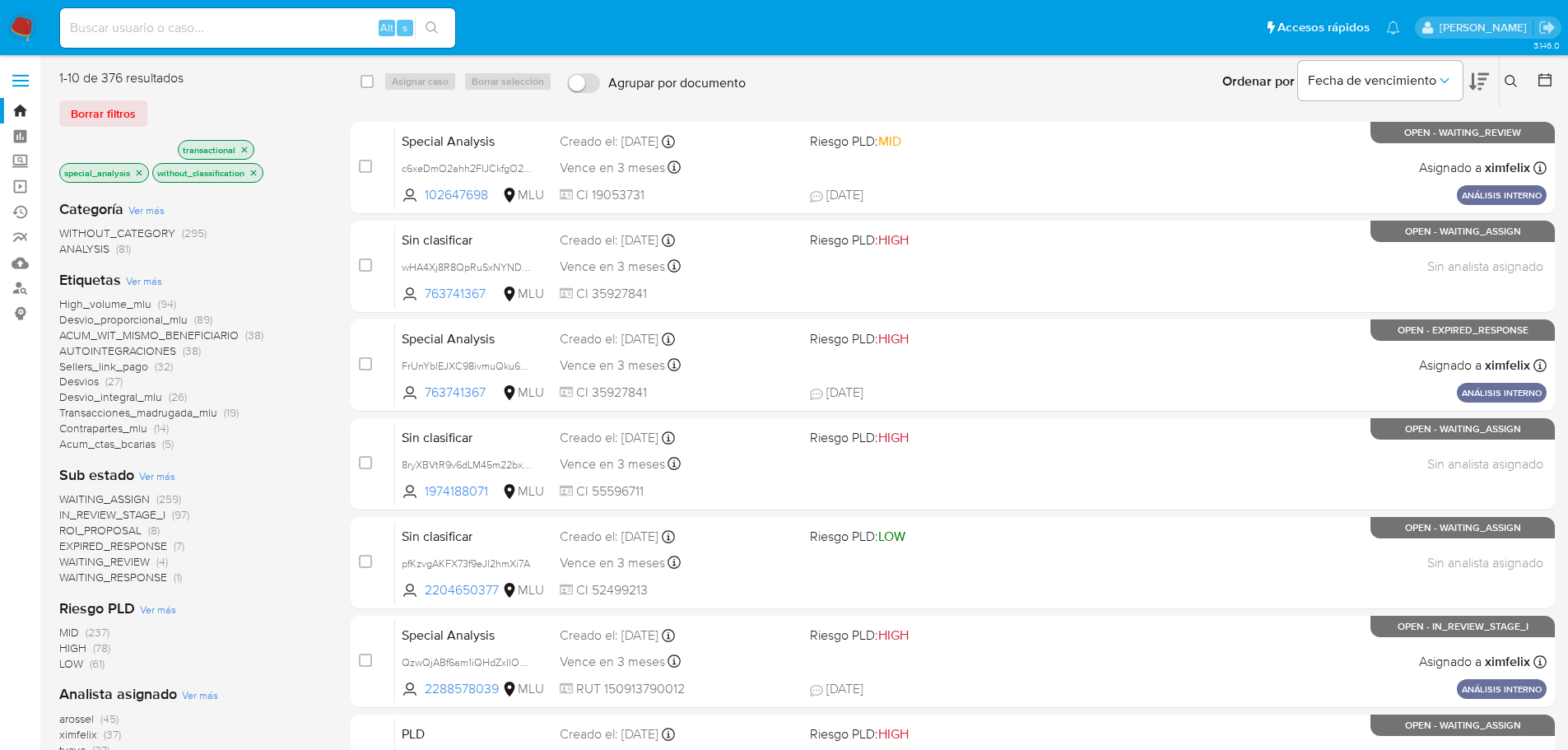 click 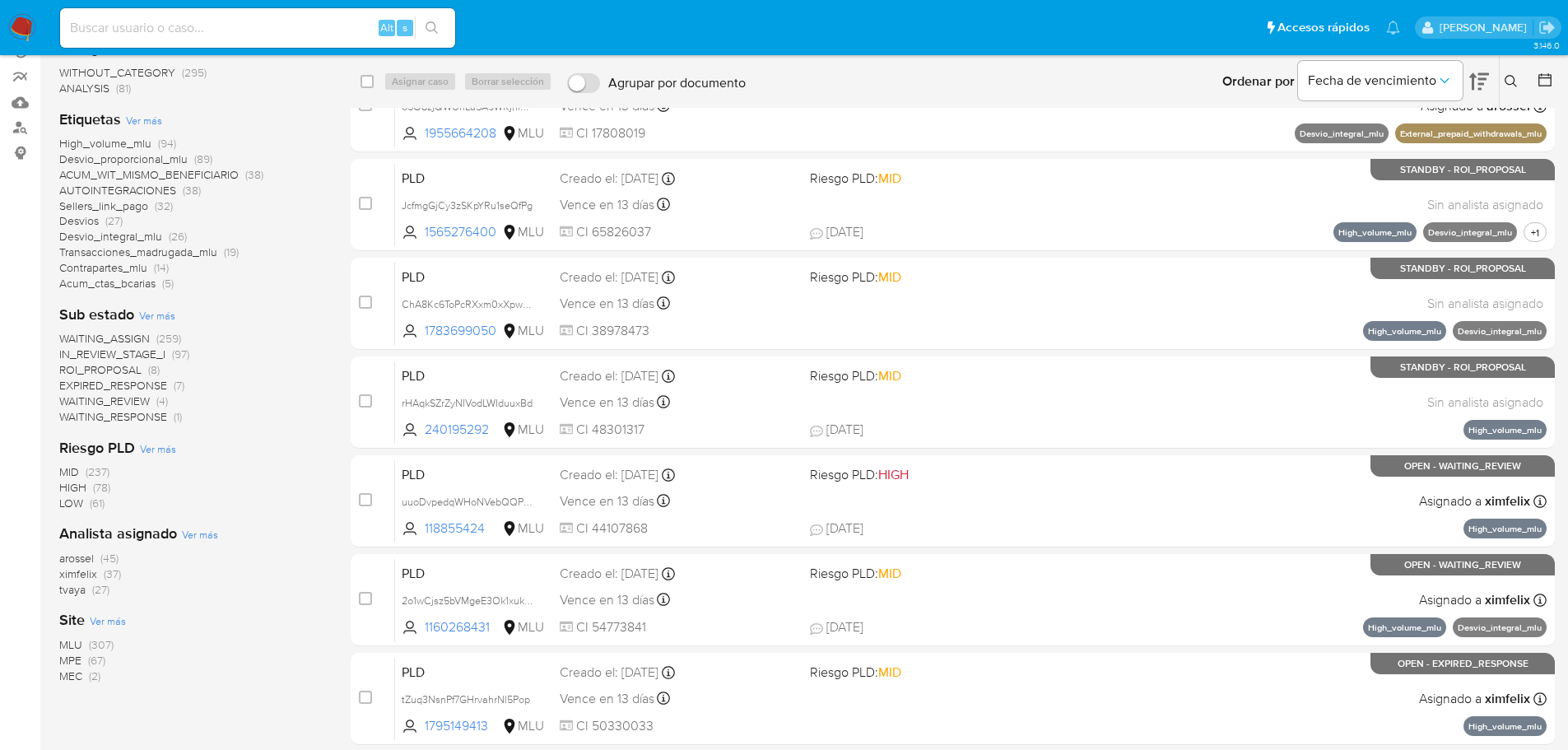 scroll, scrollTop: 0, scrollLeft: 0, axis: both 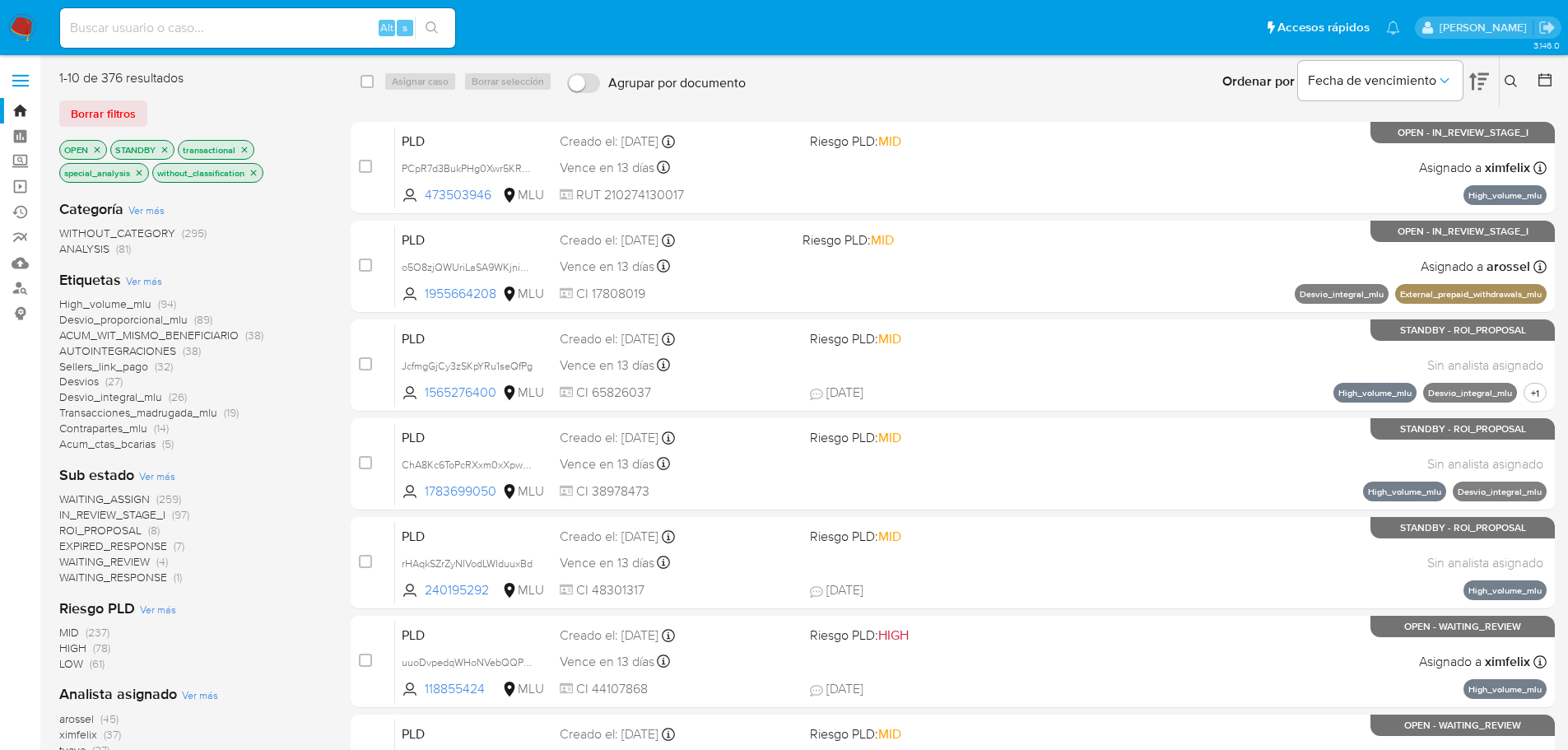 click 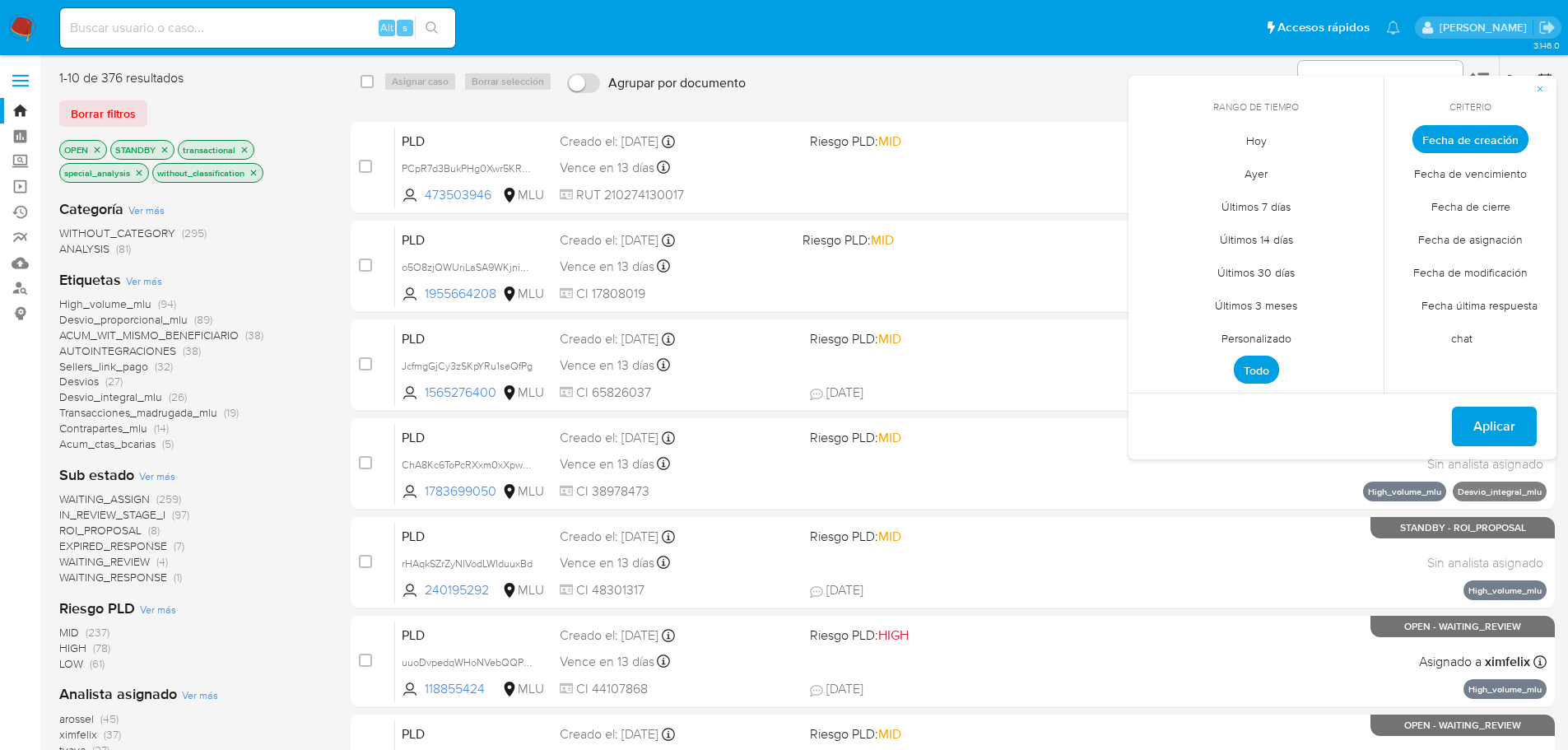 click on "Personalizado" at bounding box center [1256, 338] 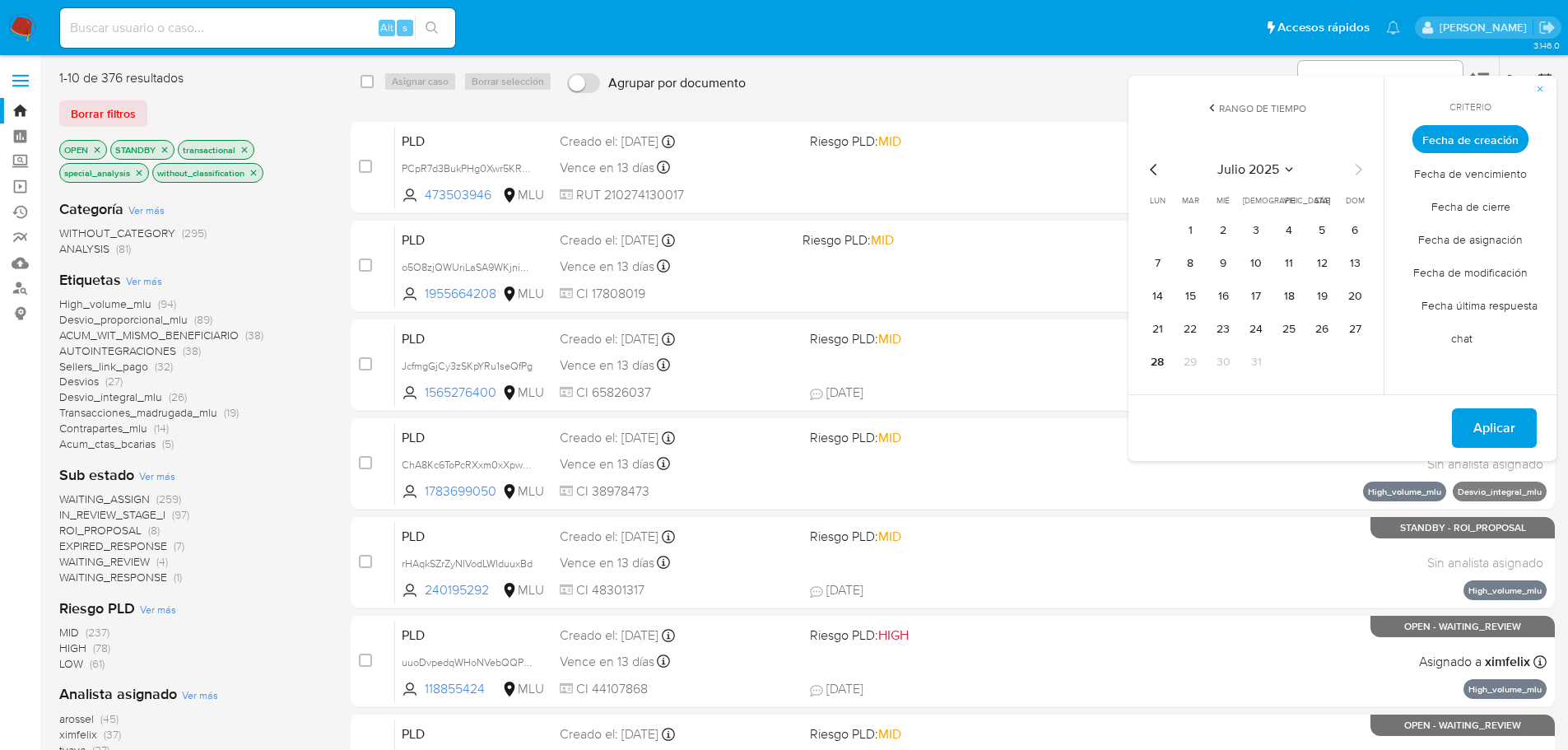 click 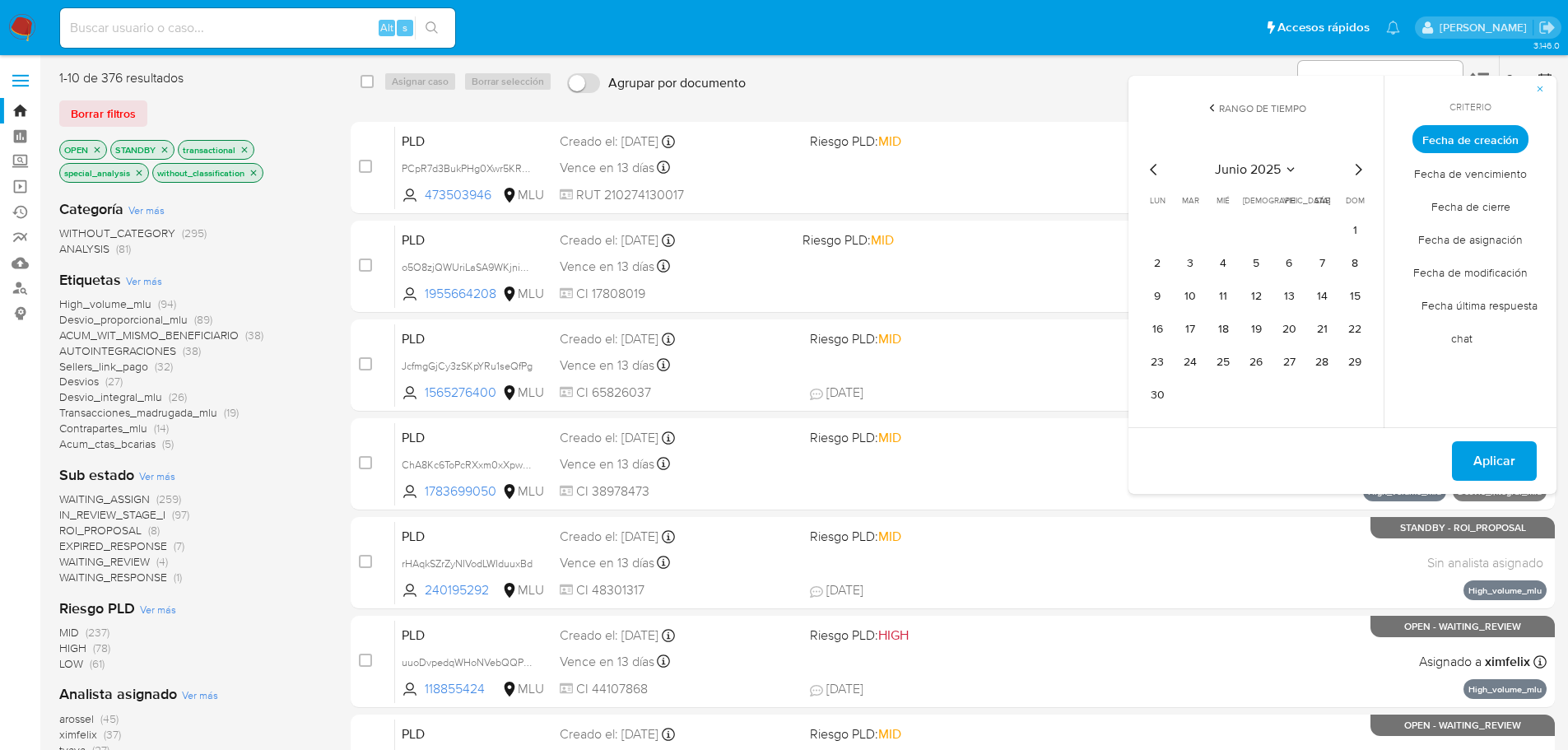 click 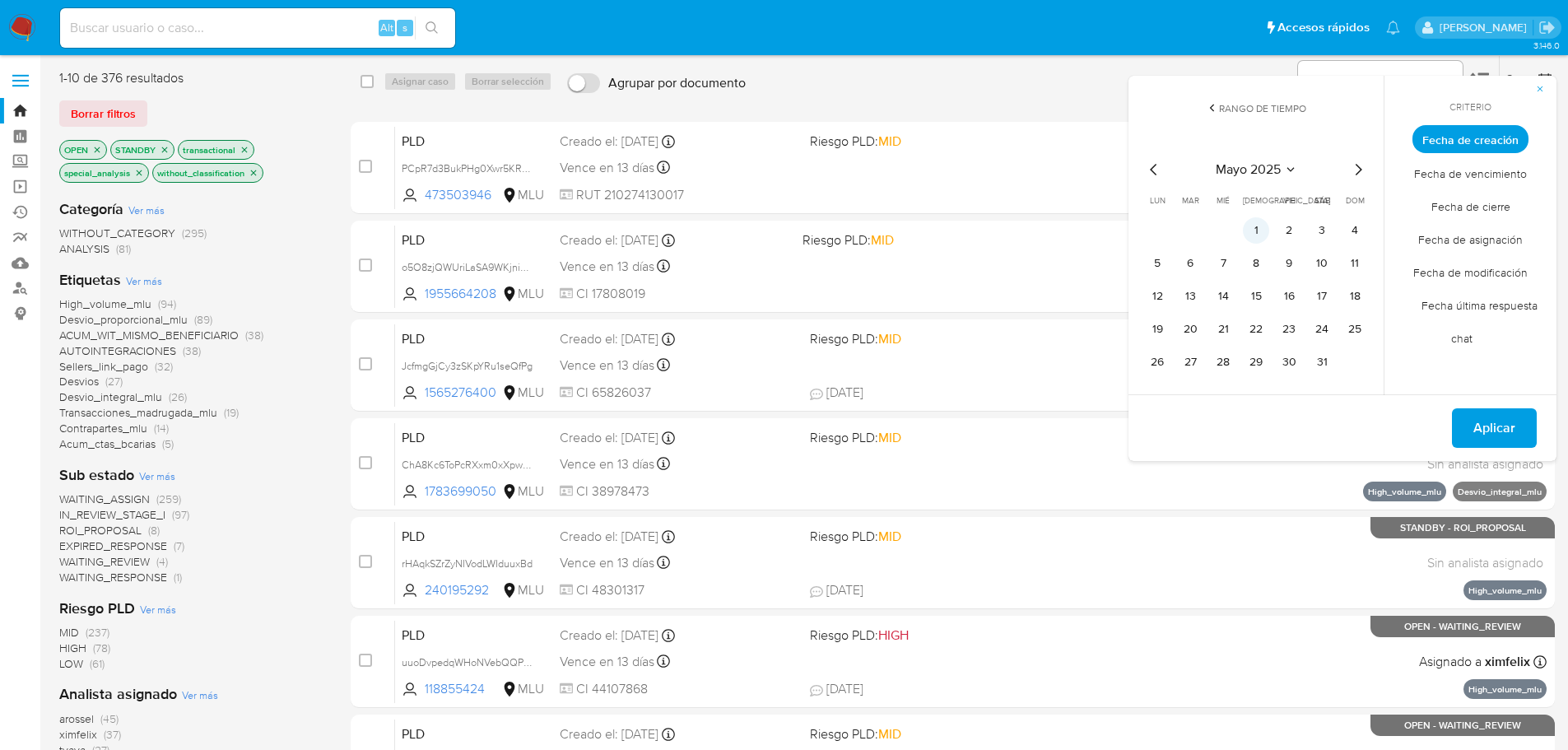 click on "1" at bounding box center [1256, 231] 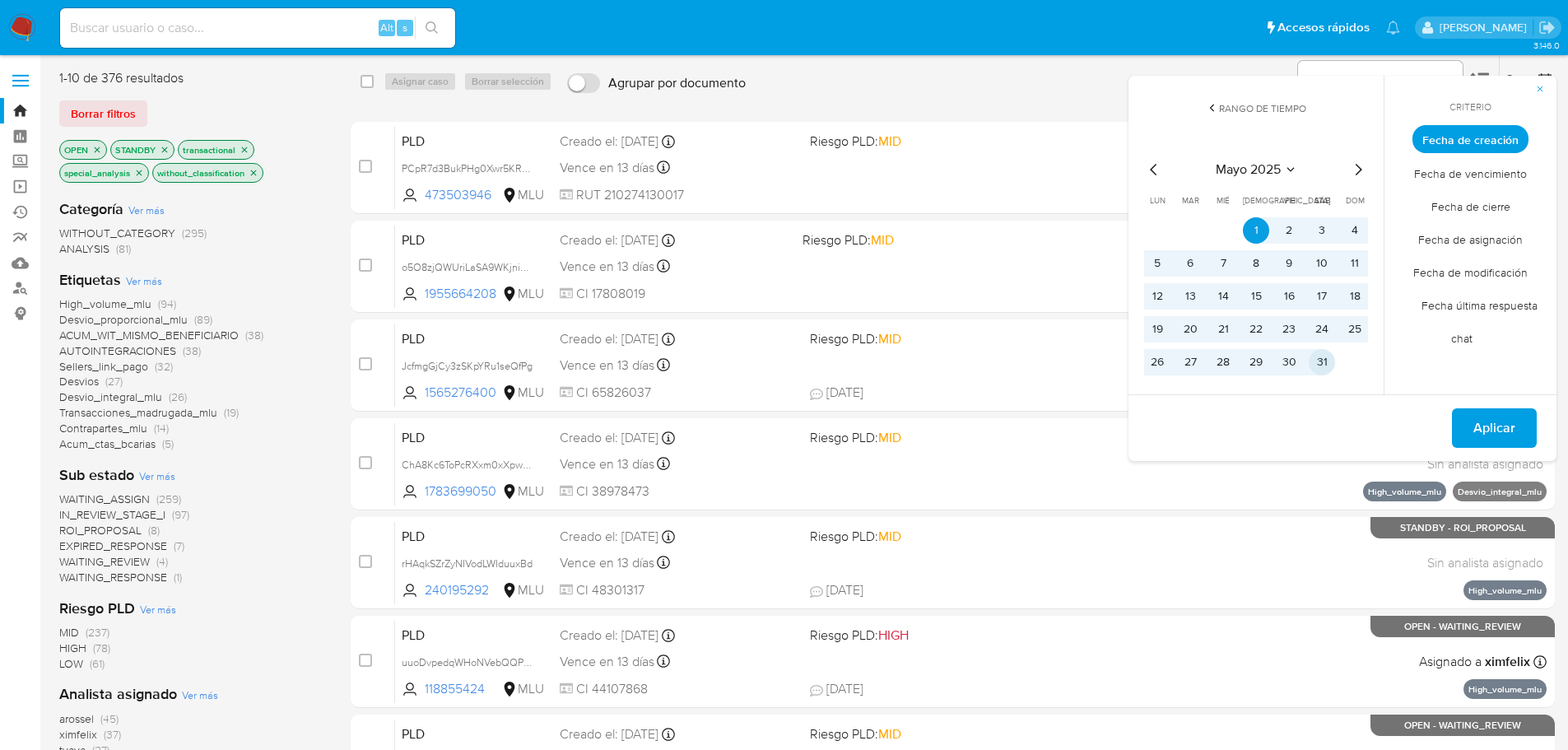 click on "31" at bounding box center (1322, 362) 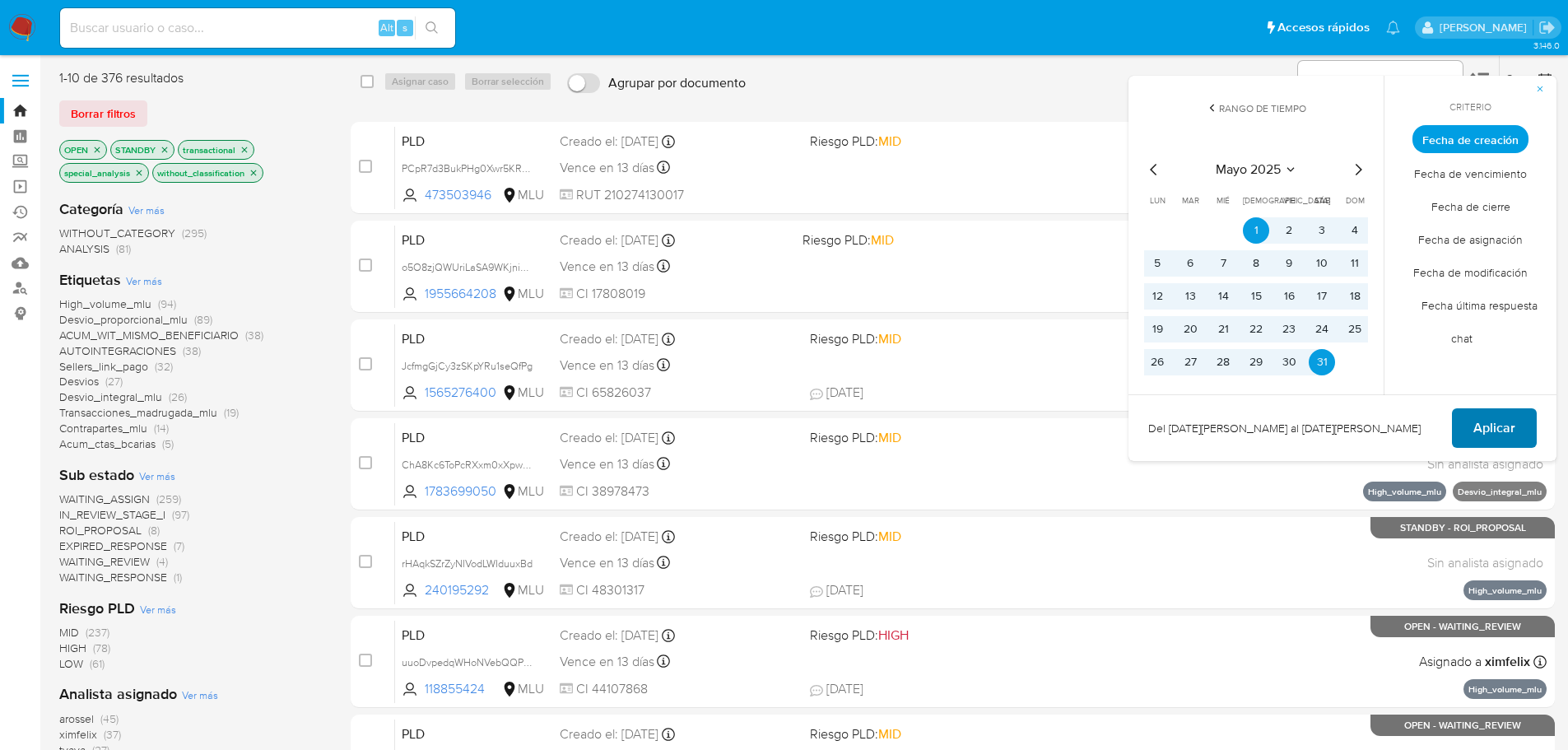click on "Aplicar" at bounding box center [1494, 428] 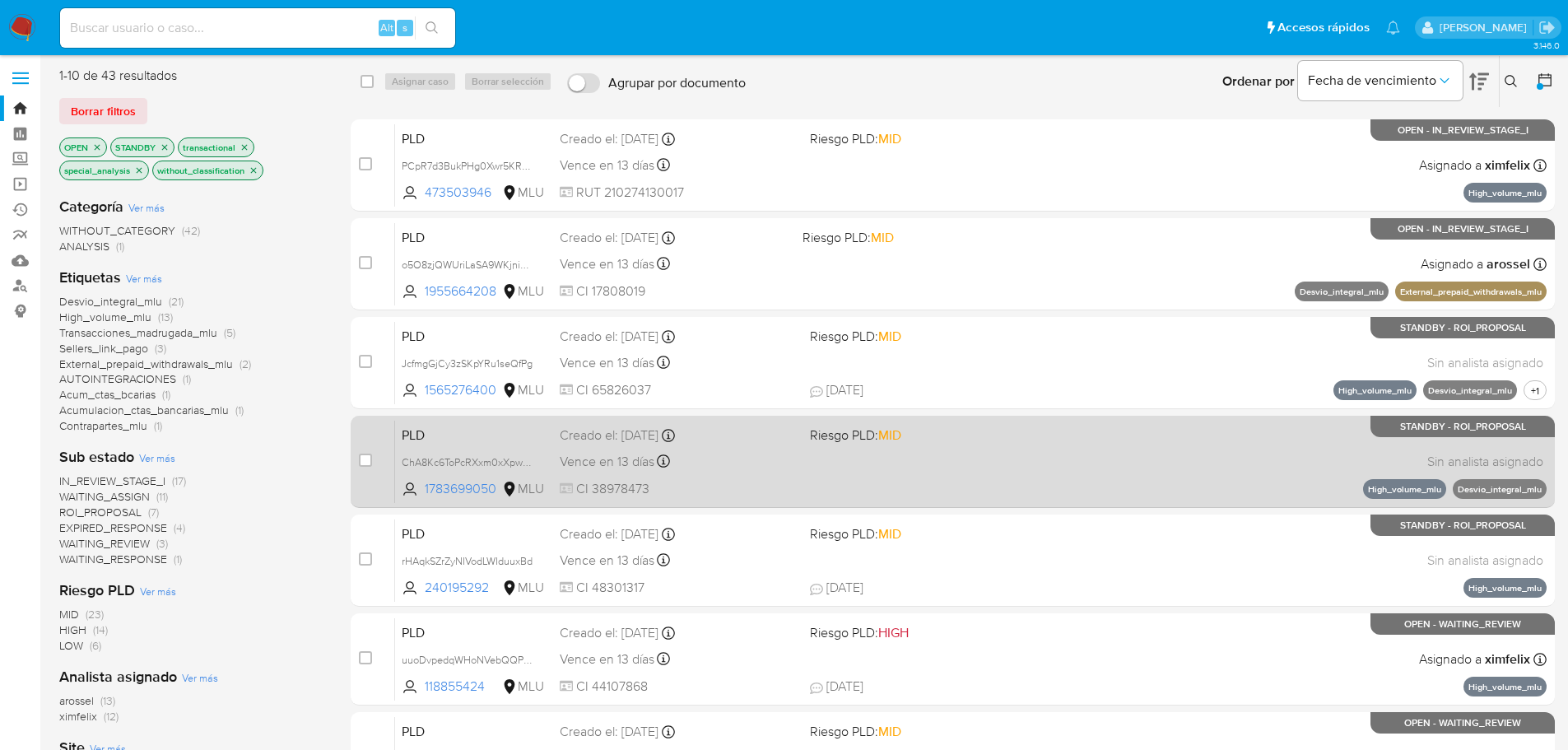 scroll, scrollTop: 0, scrollLeft: 0, axis: both 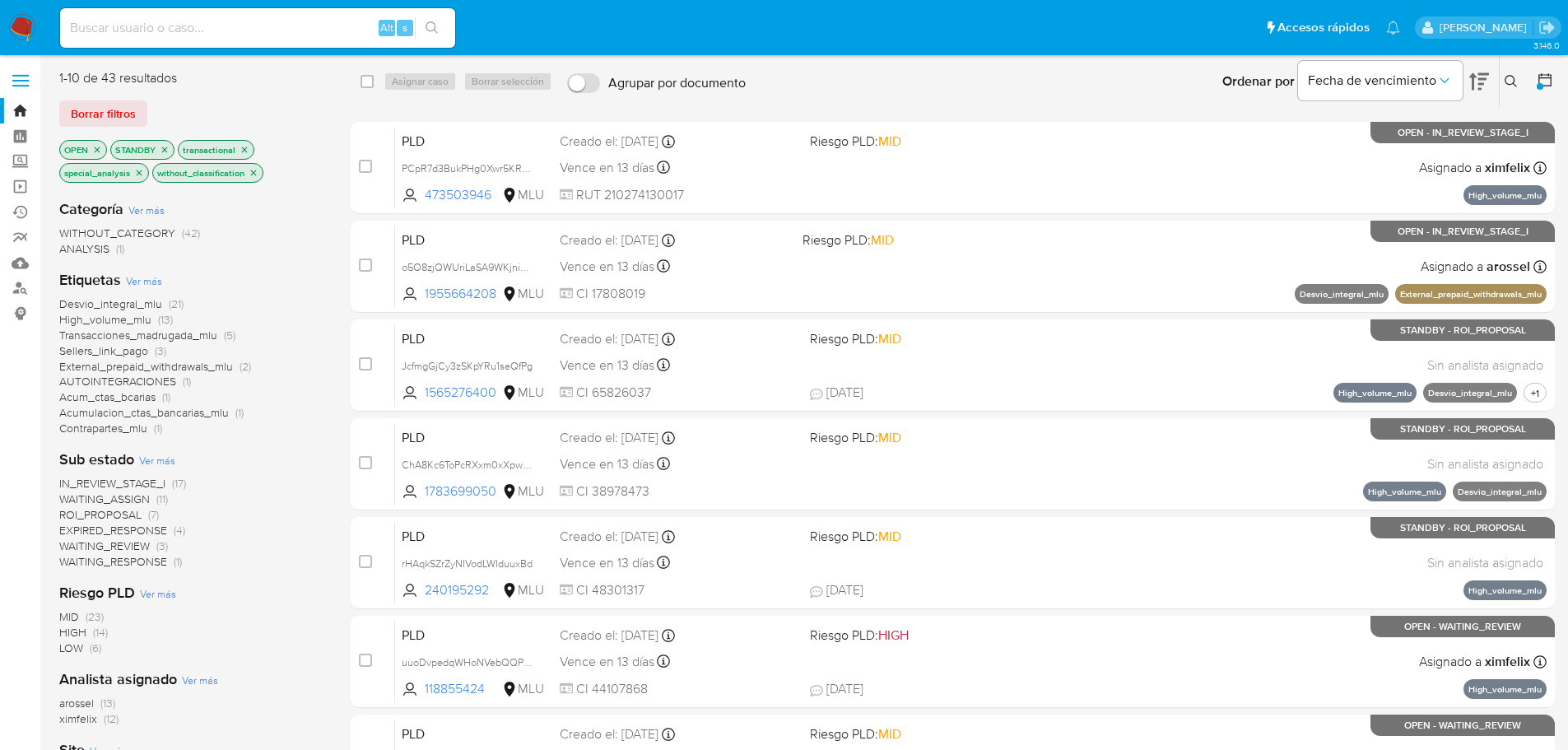click on "Desvio_integral_mlu (21) High_volume_mlu (13) Transacciones_madrugada_mlu (5) Sellers_link_pago (3) External_prepaid_withdrawals_mlu (2) AUTOINTEGRACIONES (1) Acum_ctas_bcarias (1) Acumulacion_ctas_bancarias_mlu (1) Contrapartes_mlu (1)" at bounding box center [192, 366] 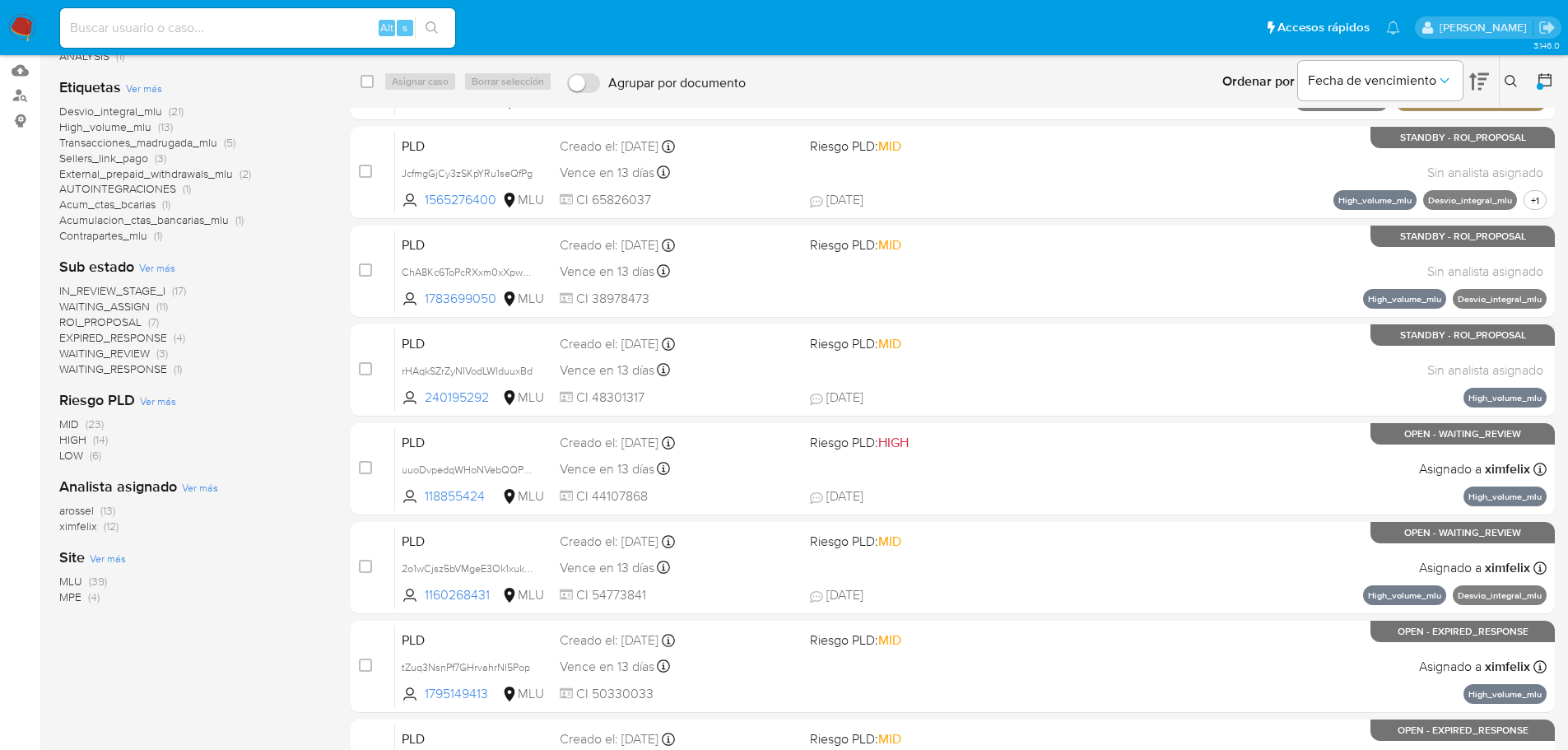scroll, scrollTop: 165, scrollLeft: 0, axis: vertical 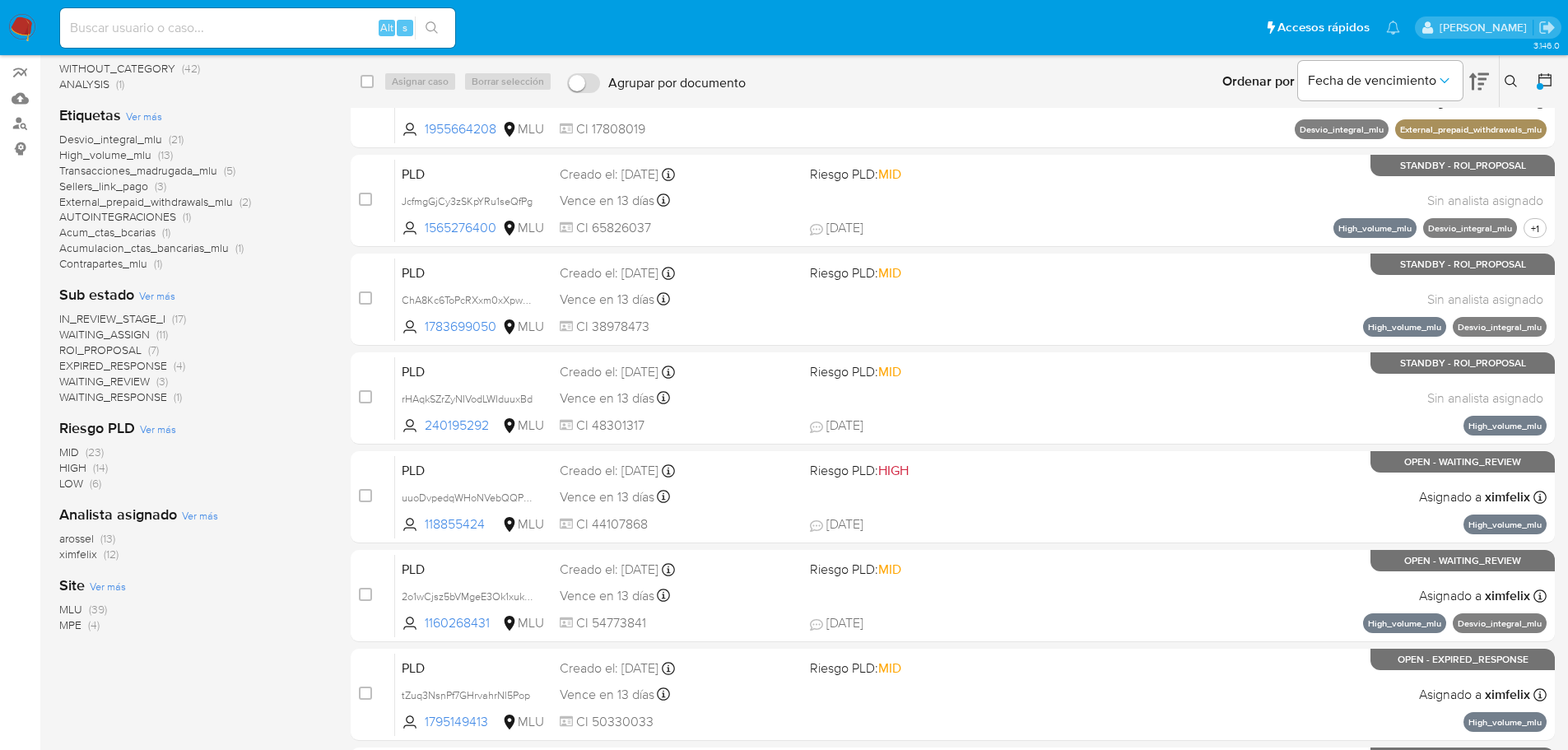 click on "MLU (39) MPE (4)" at bounding box center [192, 617] 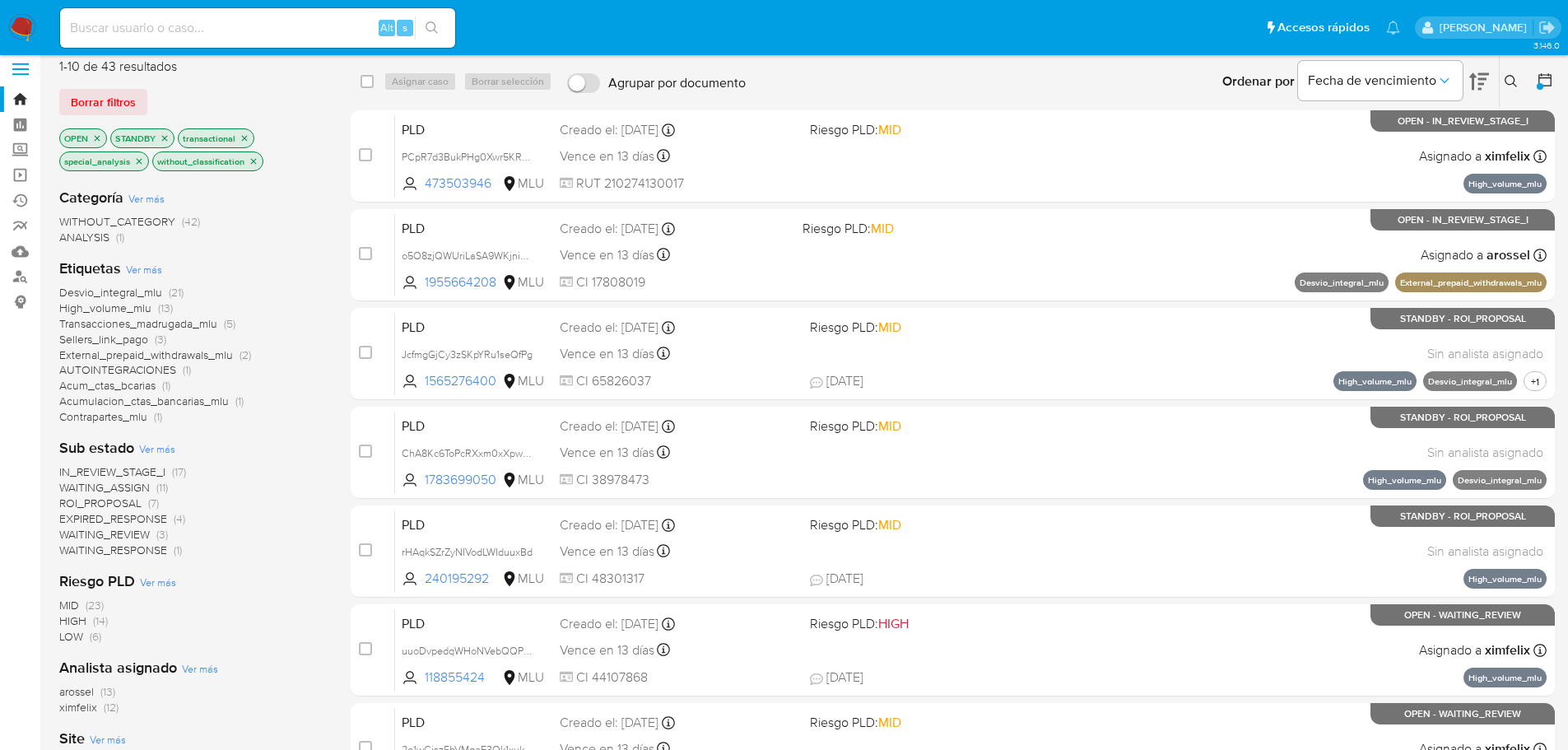 scroll, scrollTop: 0, scrollLeft: 0, axis: both 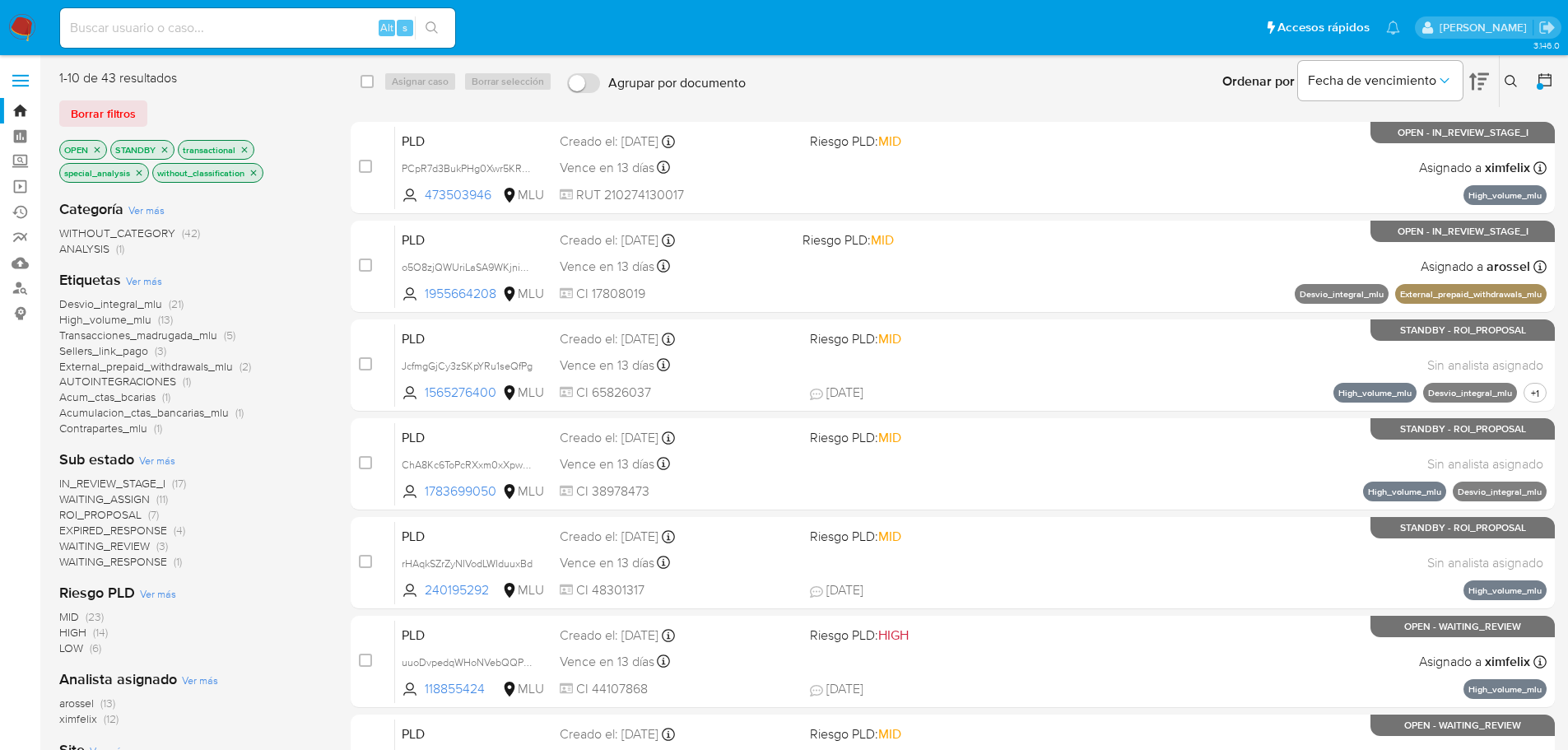 click on "Desvio_integral_mlu (21) High_volume_mlu (13) Transacciones_madrugada_mlu (5) Sellers_link_pago (3) External_prepaid_withdrawals_mlu (2) AUTOINTEGRACIONES (1) Acum_ctas_bcarias (1) Acumulacion_ctas_bancarias_mlu (1) Contrapartes_mlu (1)" at bounding box center [192, 366] 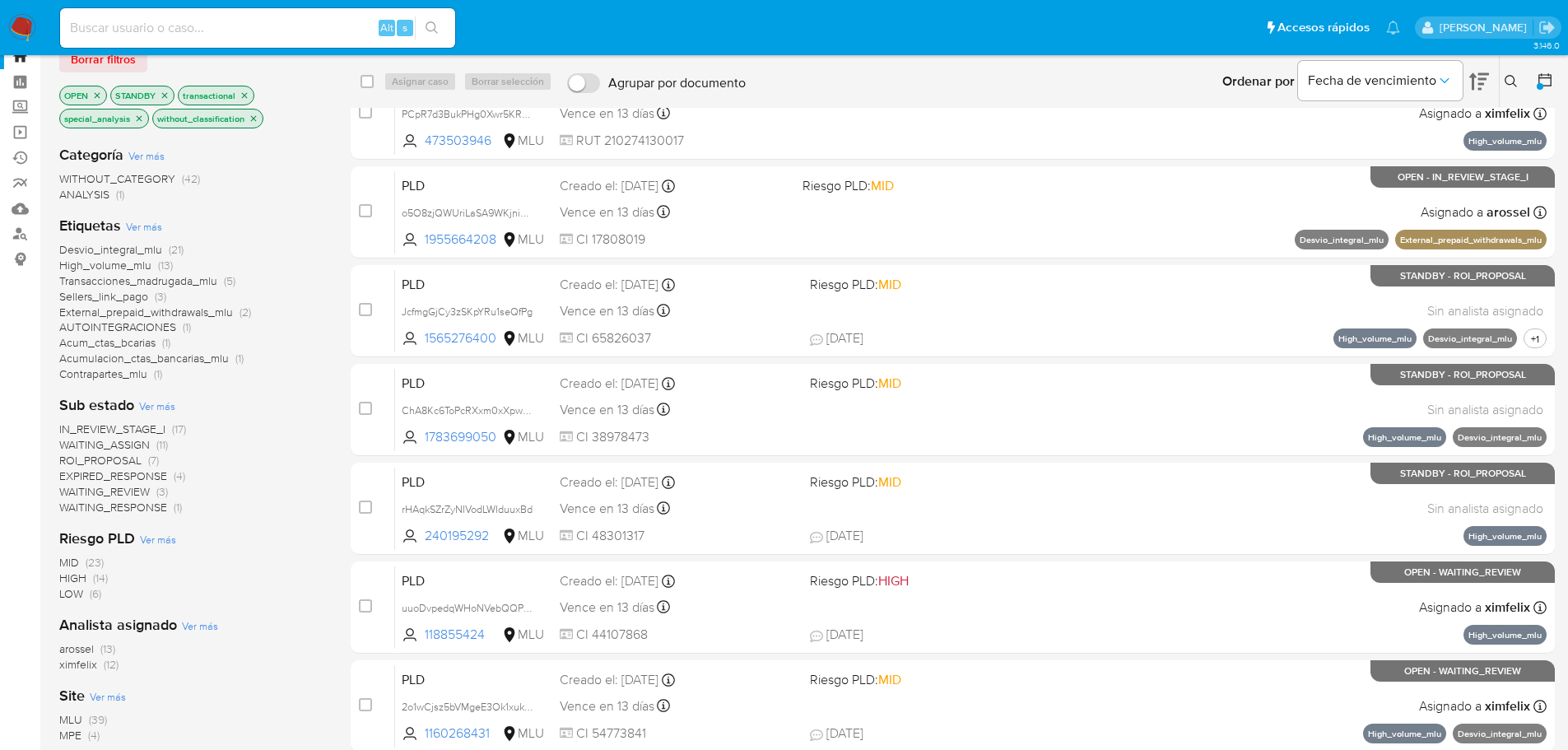 scroll, scrollTop: 82, scrollLeft: 0, axis: vertical 